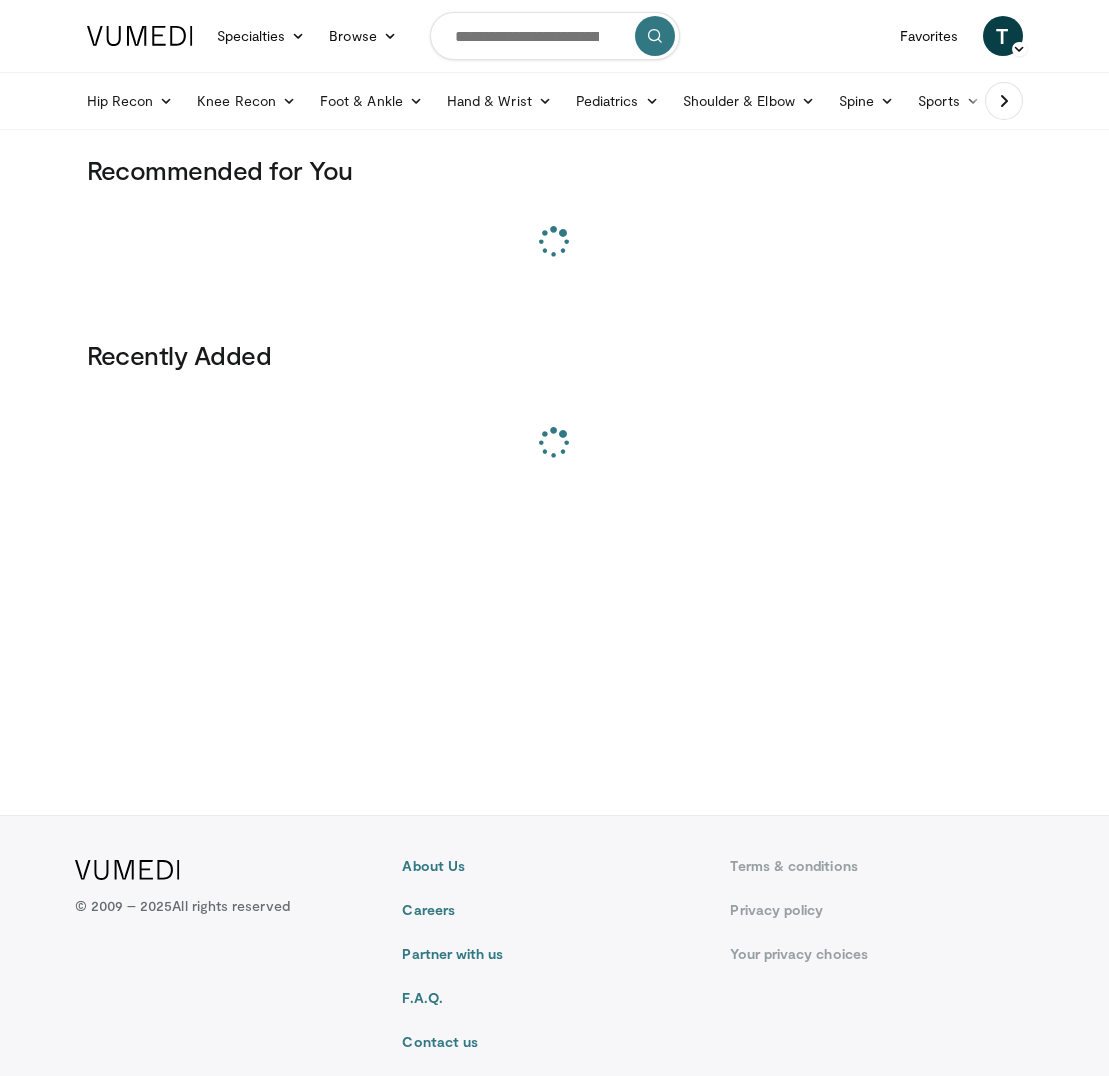 scroll, scrollTop: 0, scrollLeft: 0, axis: both 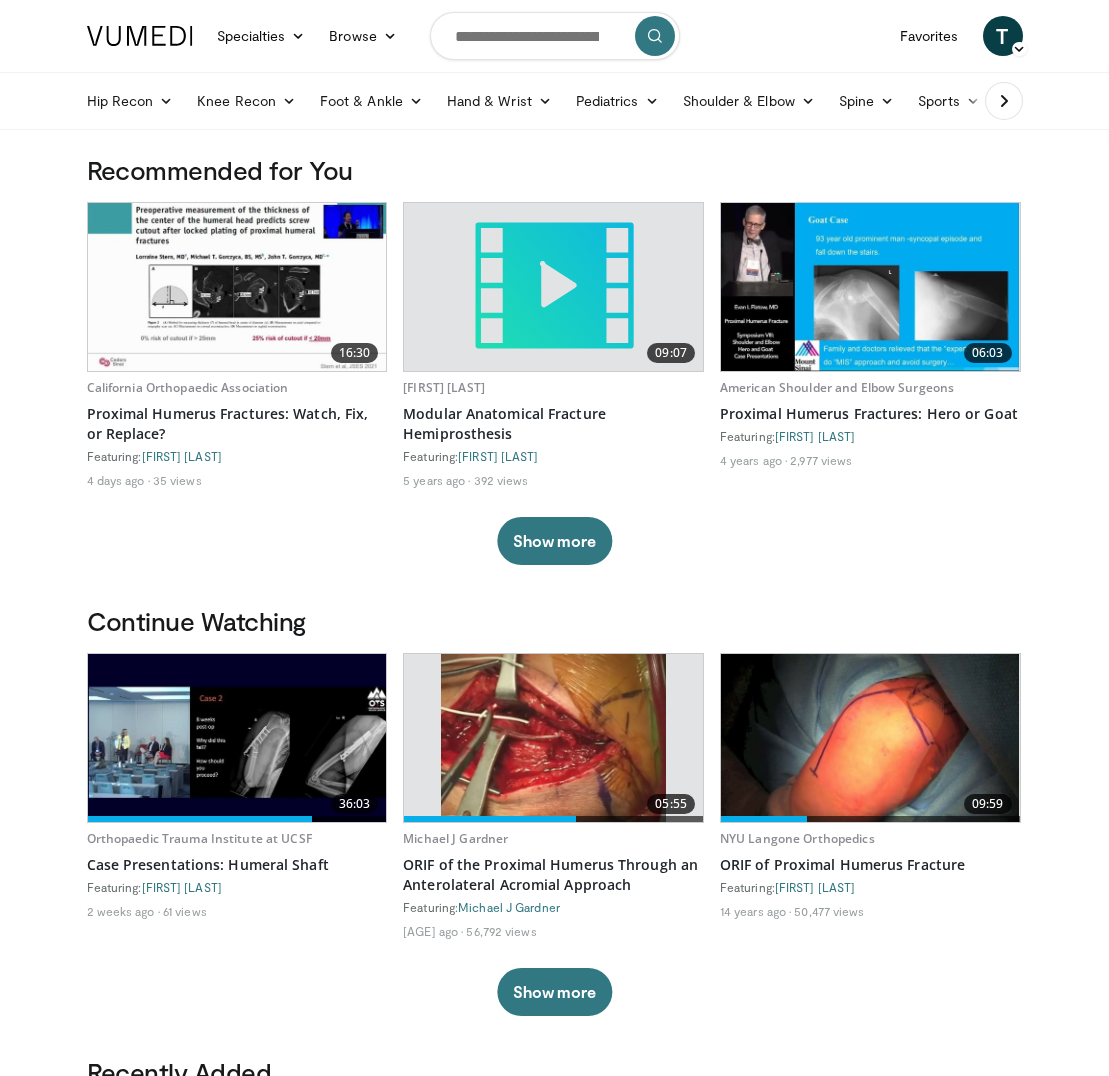 click at bounding box center (555, 36) 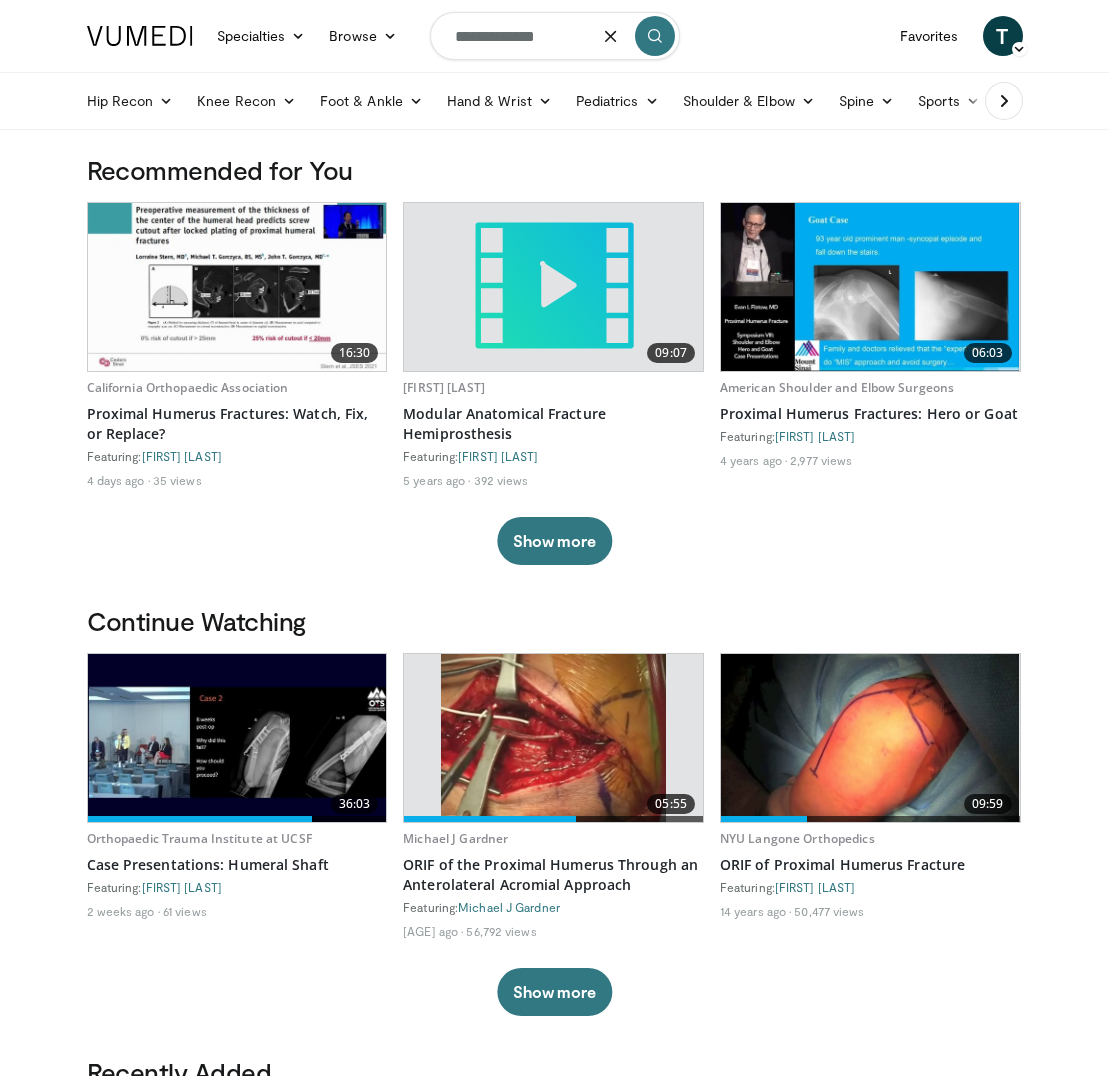 type on "**********" 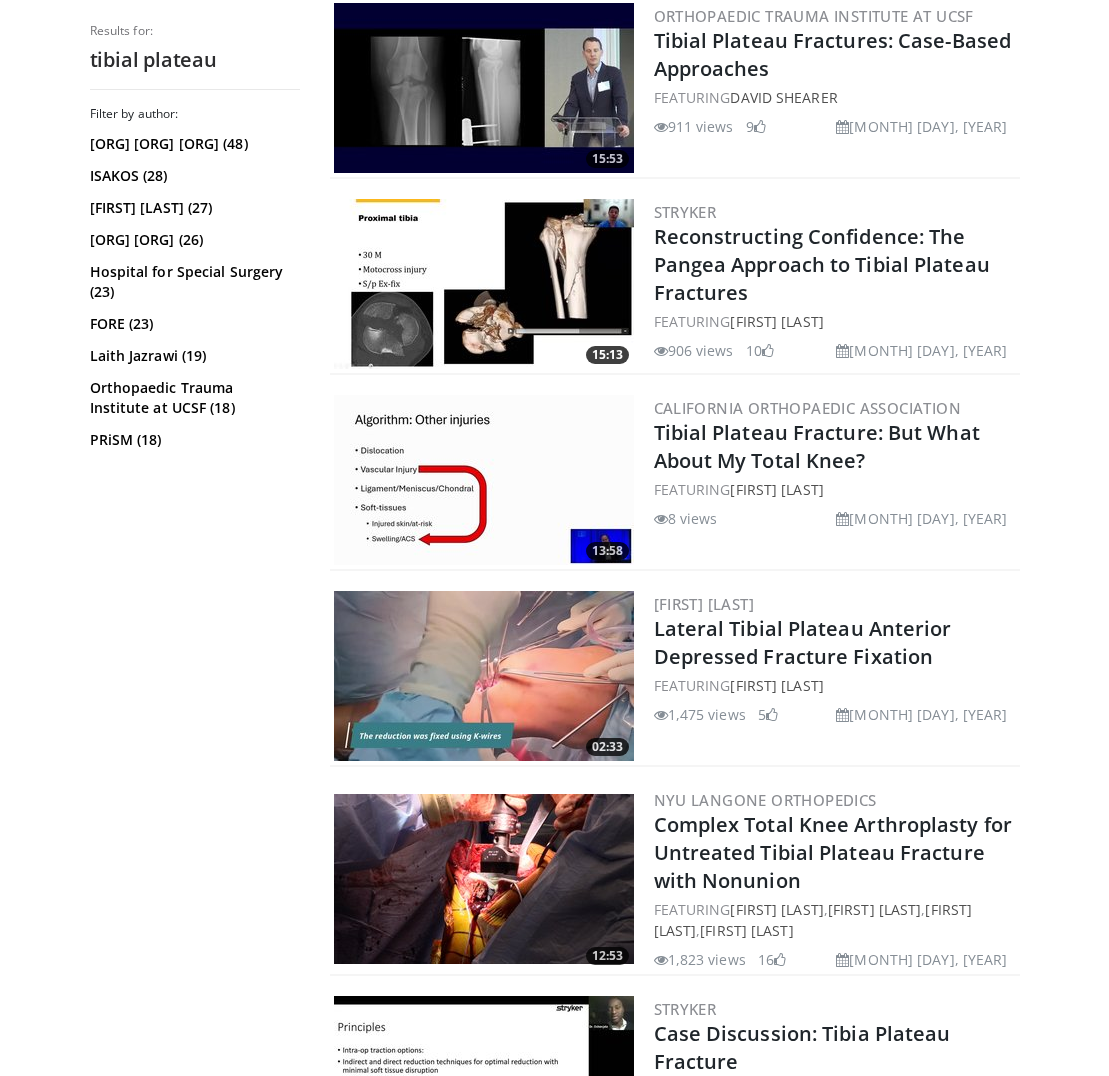 scroll, scrollTop: 617, scrollLeft: 2, axis: both 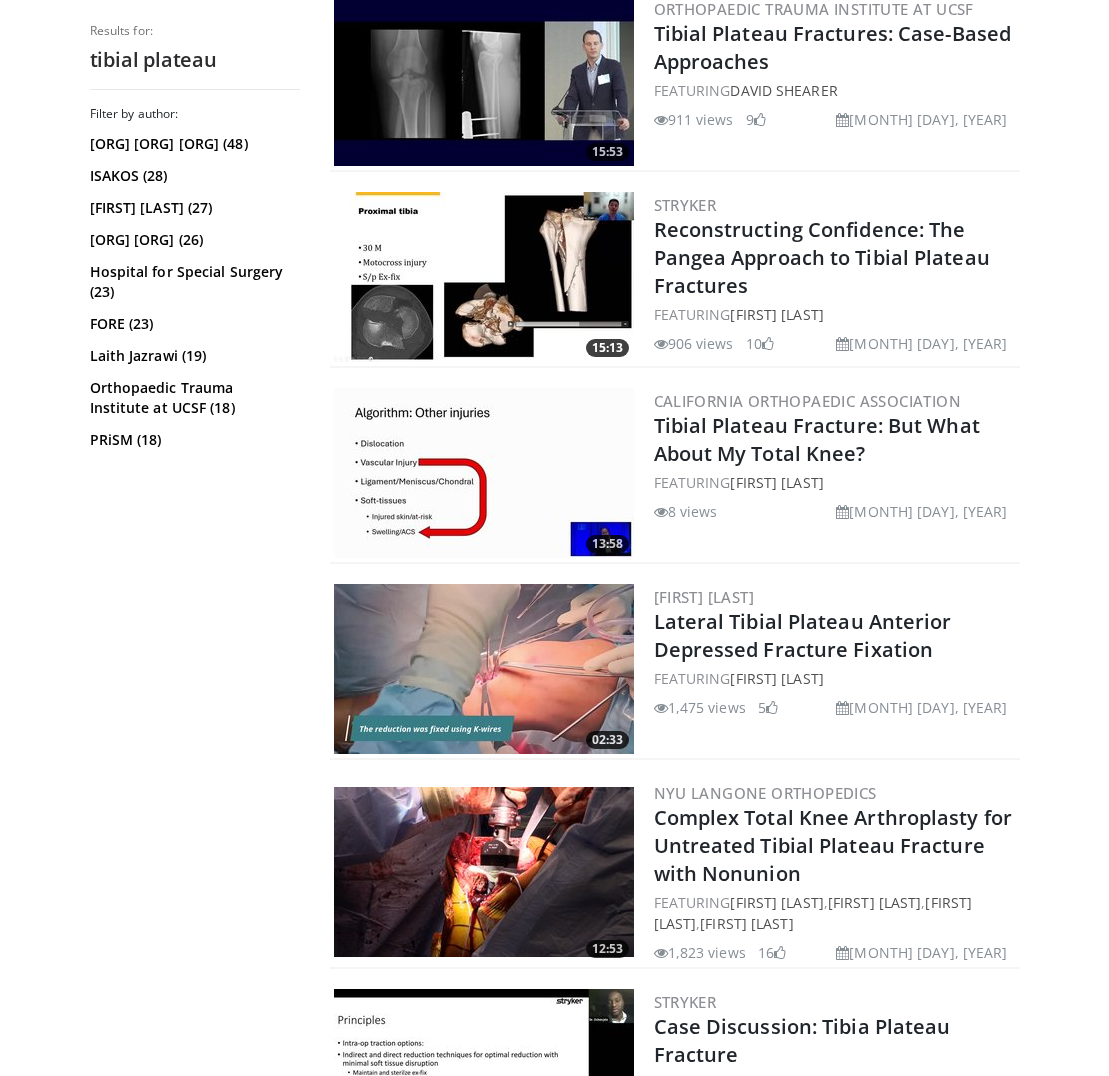 click on "Reconstructing Confidence: The Pangea Approach to Tibial Plateau Fractures" at bounding box center (835, 258) 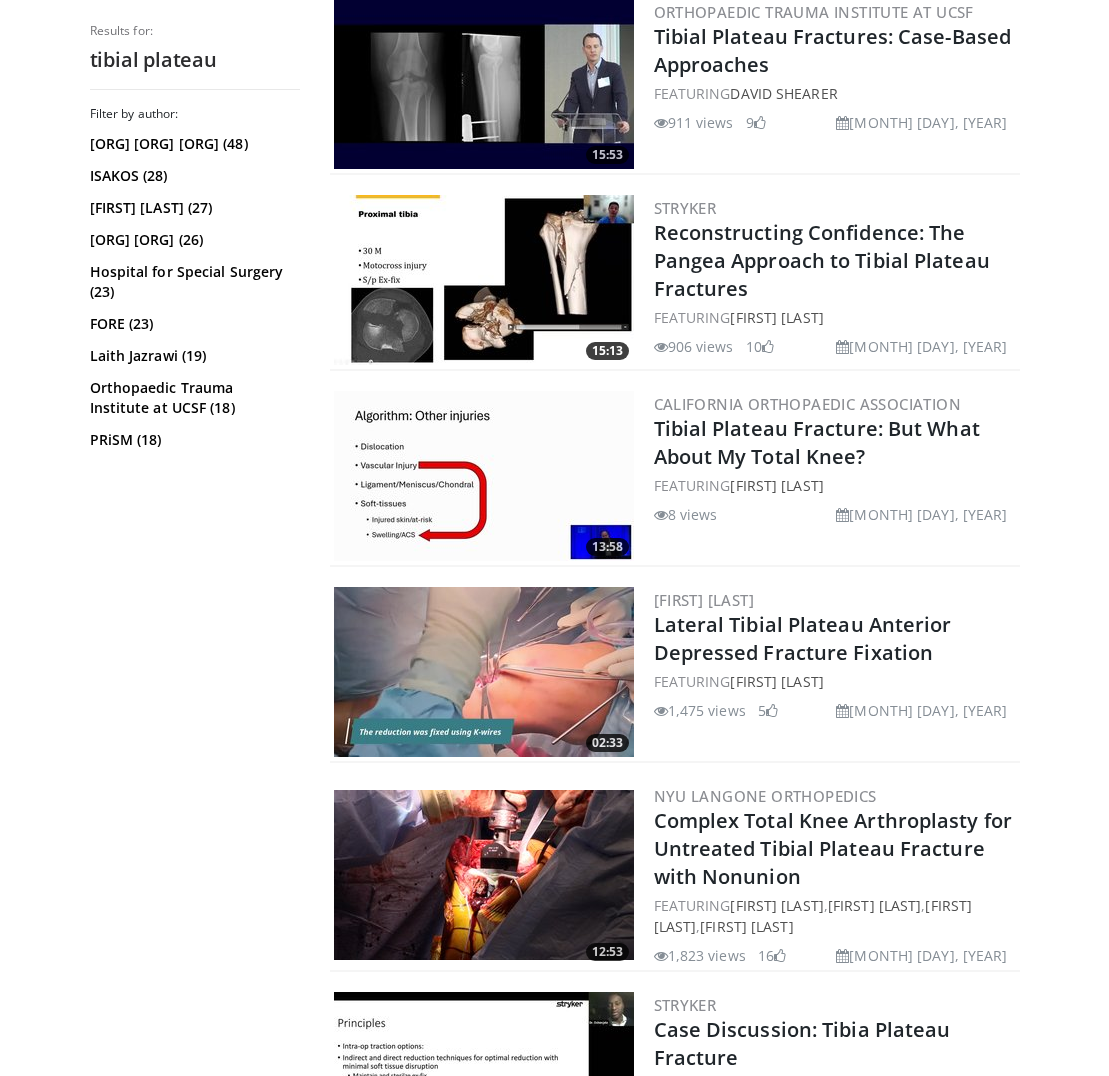 scroll, scrollTop: 618, scrollLeft: 0, axis: vertical 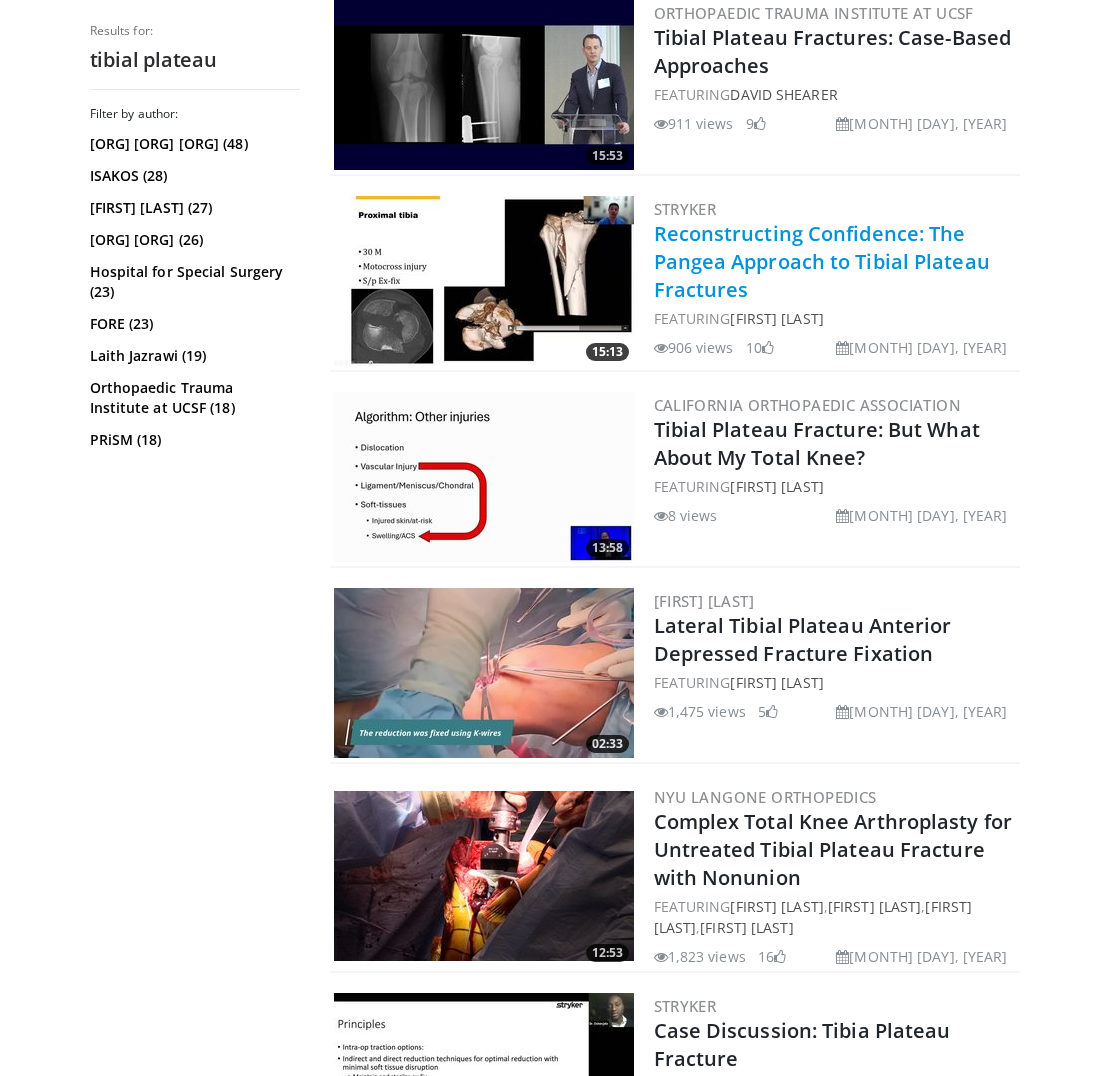 click on "Reconstructing Confidence: The Pangea Approach to Tibial Plateau Fractures" at bounding box center (822, 261) 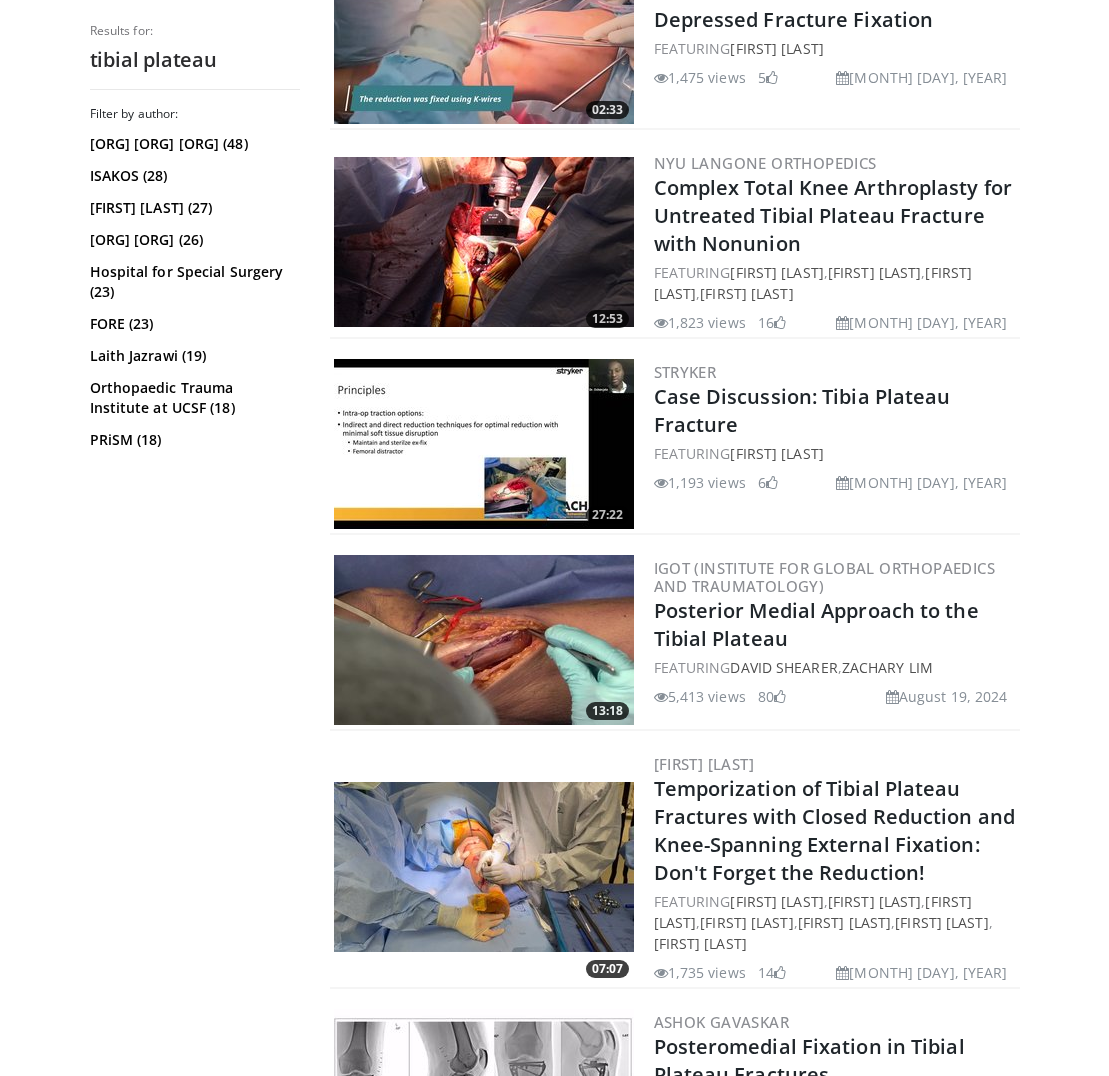 scroll, scrollTop: 1256, scrollLeft: 0, axis: vertical 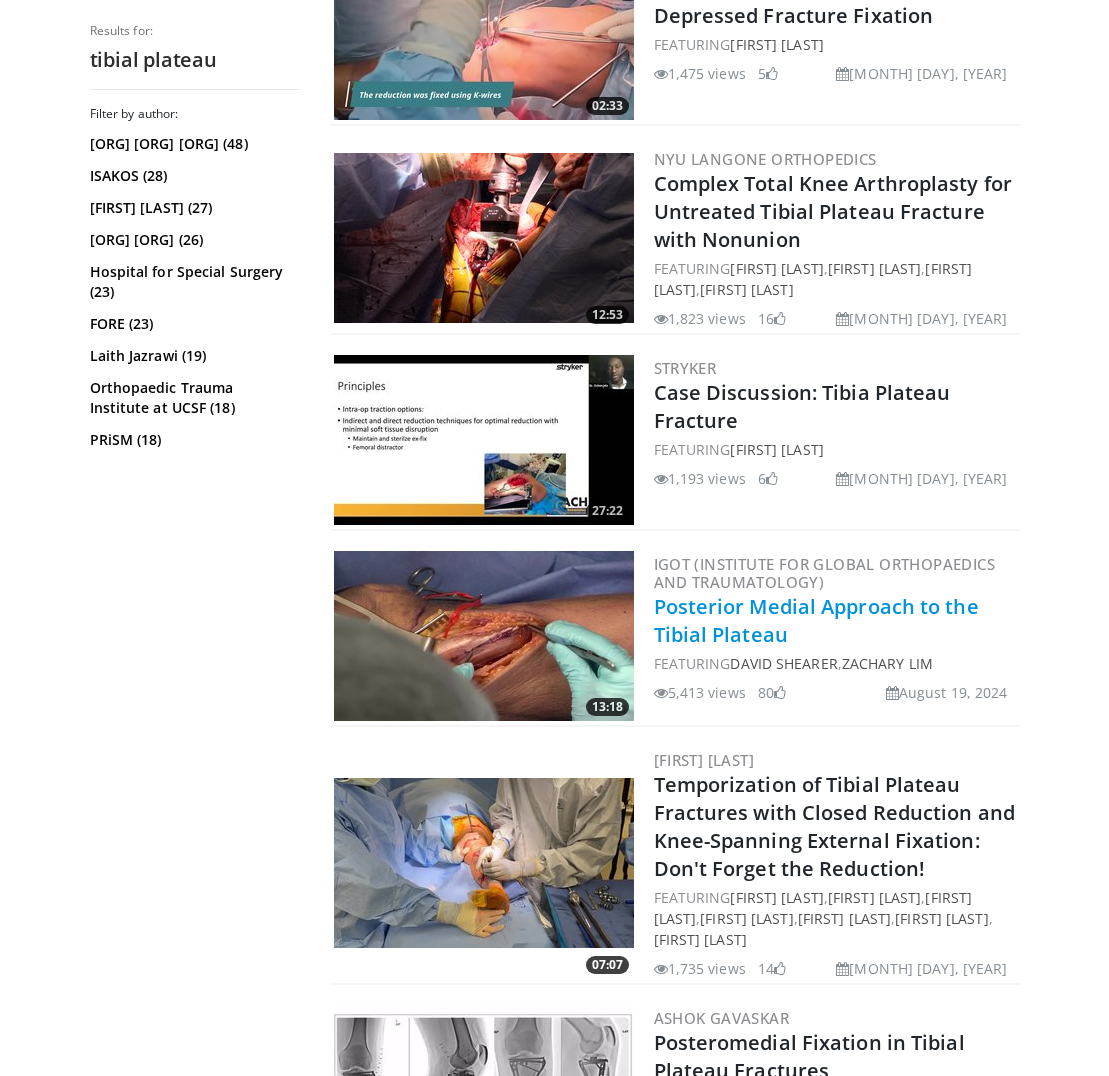 click on "Posterior Medial Approach to the Tibial Plateau" at bounding box center [816, 620] 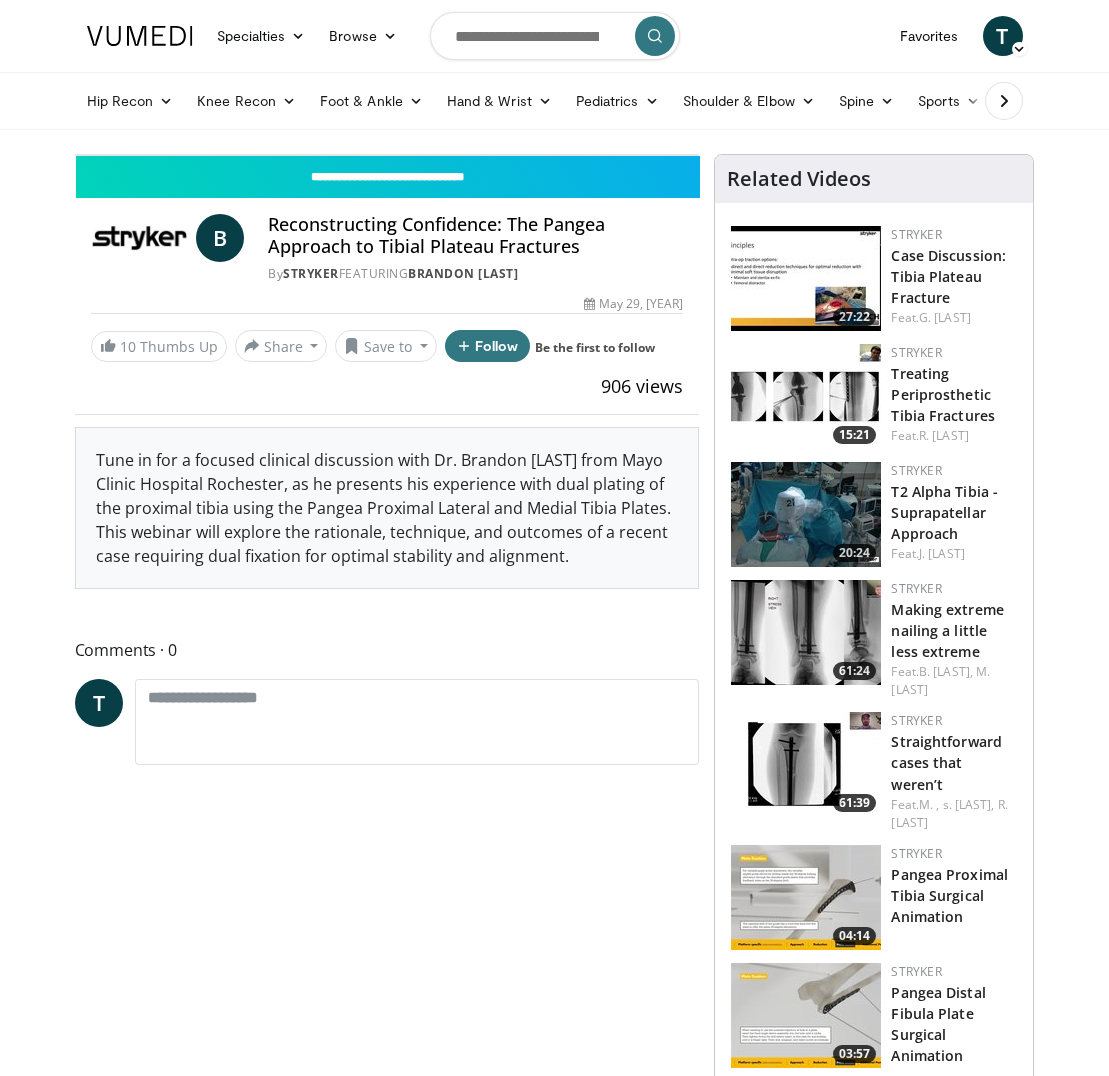 scroll, scrollTop: 0, scrollLeft: 0, axis: both 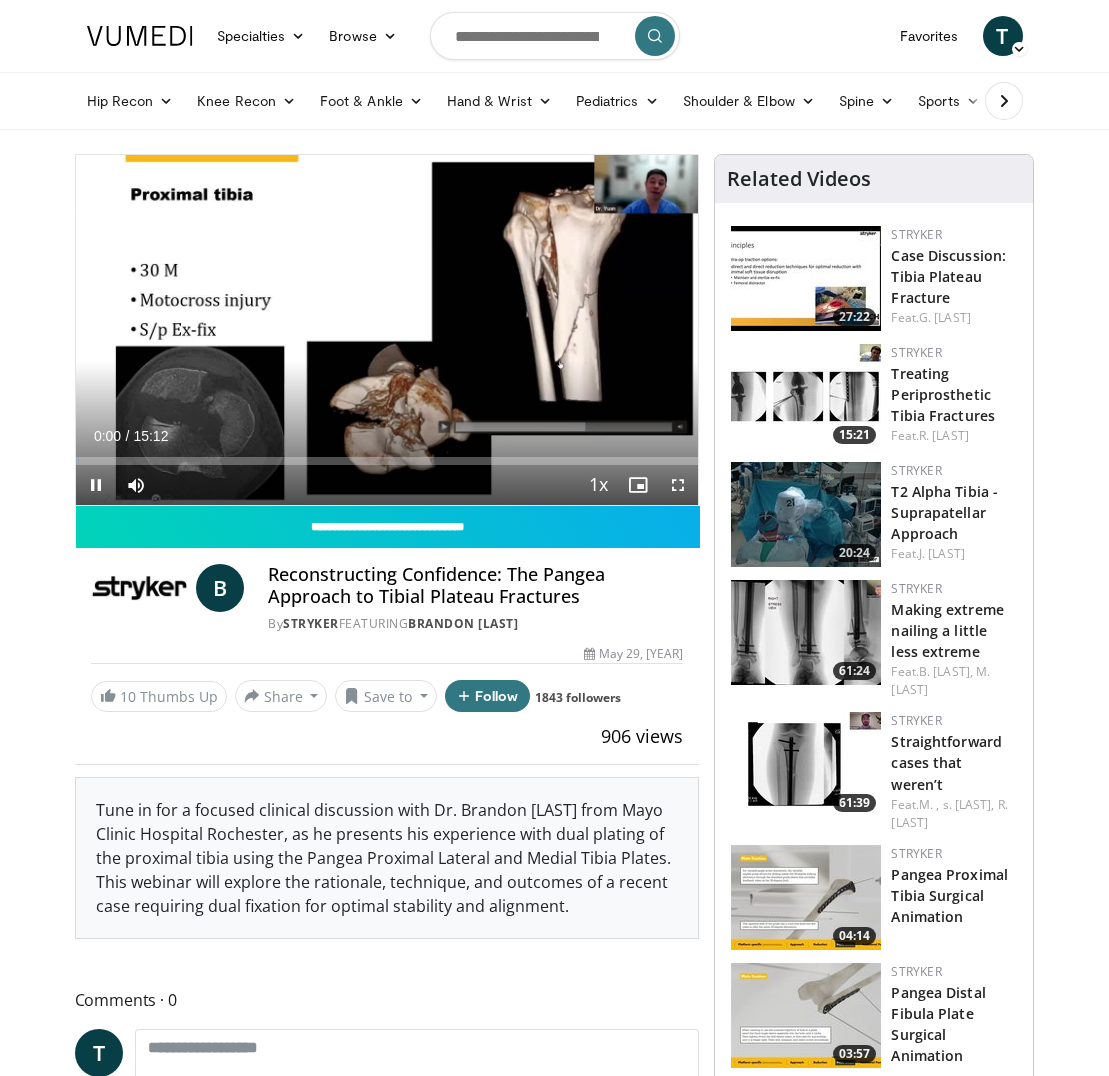 click at bounding box center (678, 485) 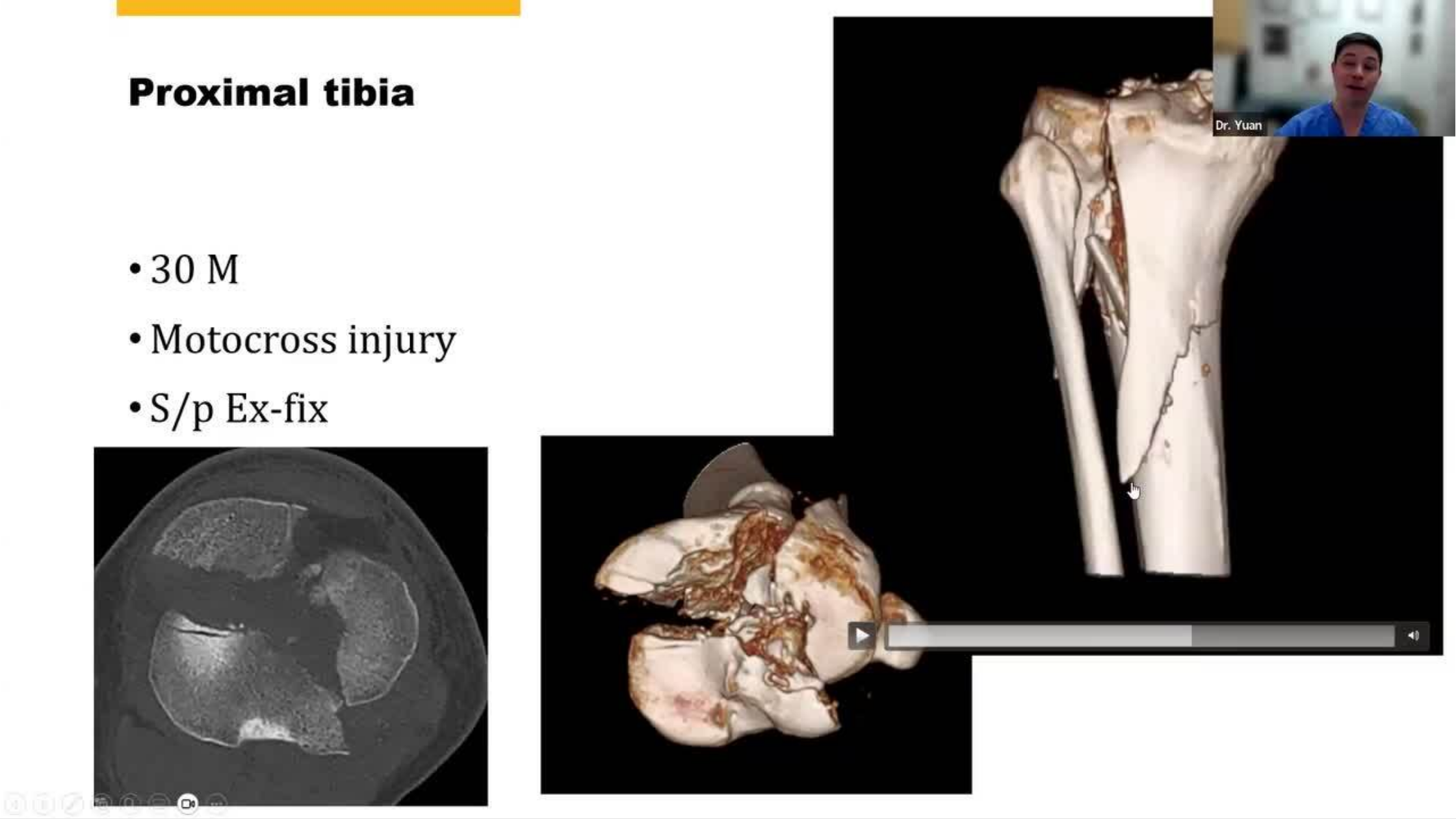 click on "**********" at bounding box center [728, 410] 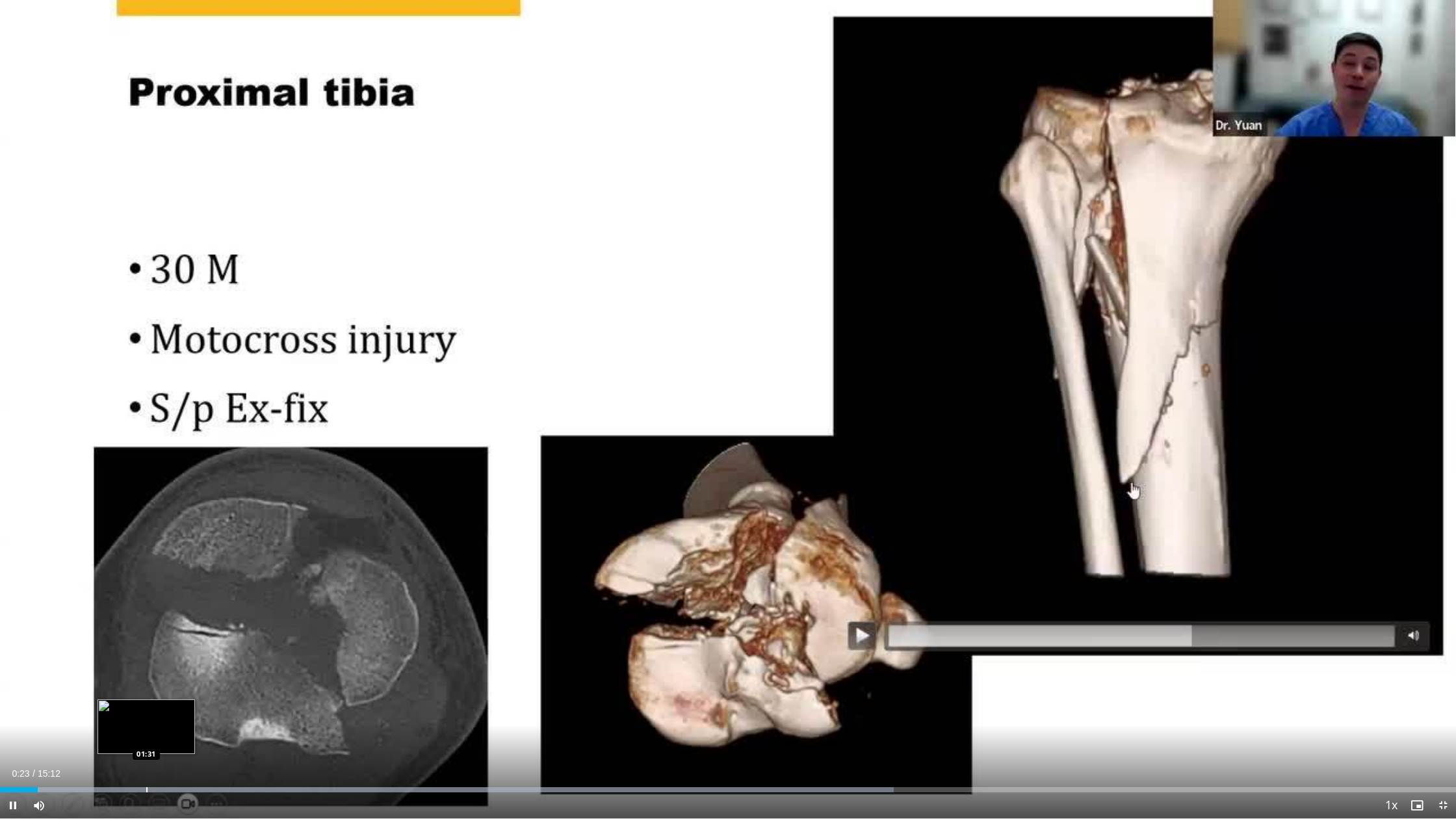 click at bounding box center [147, 790] 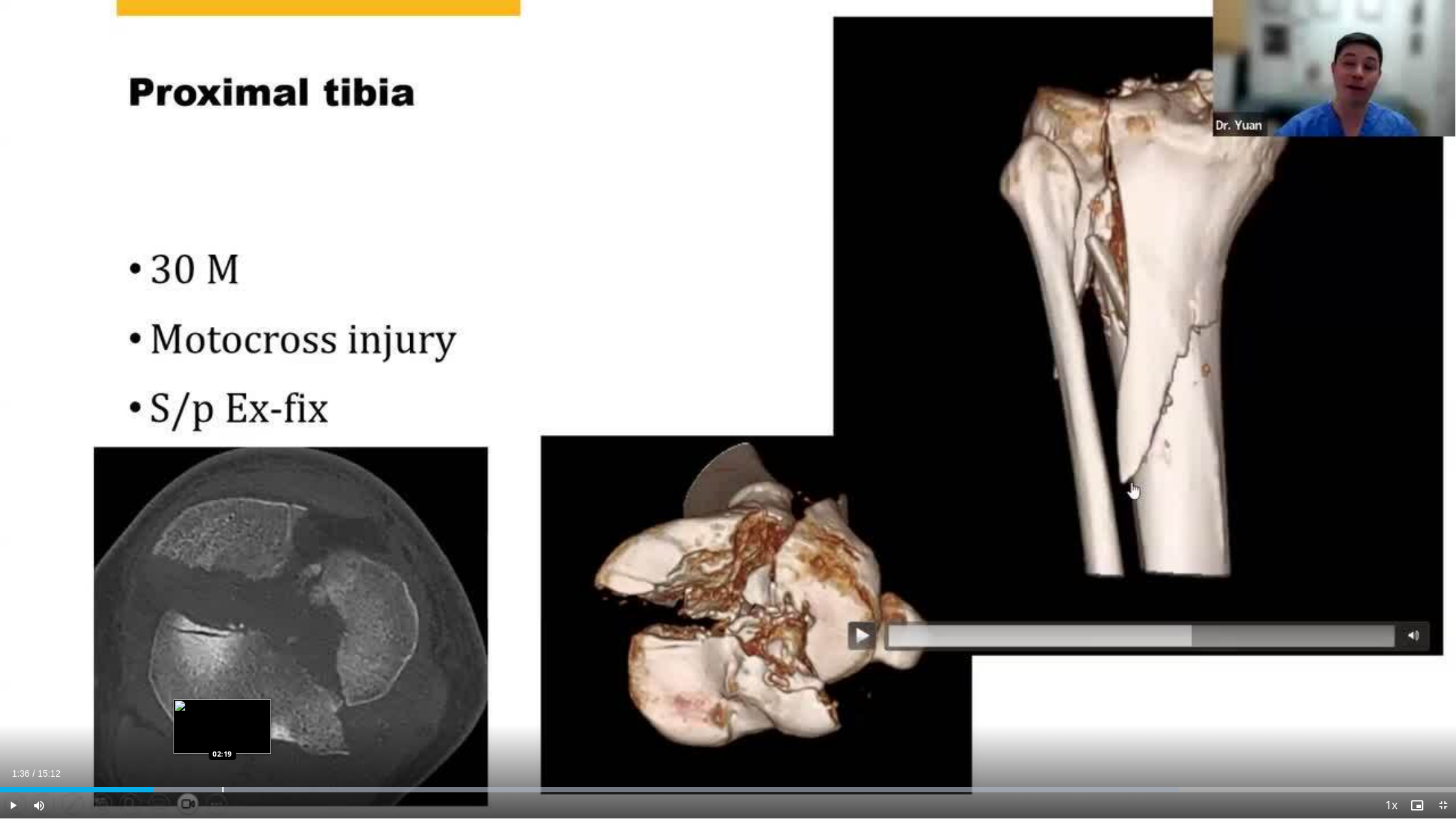 click at bounding box center (223, 790) 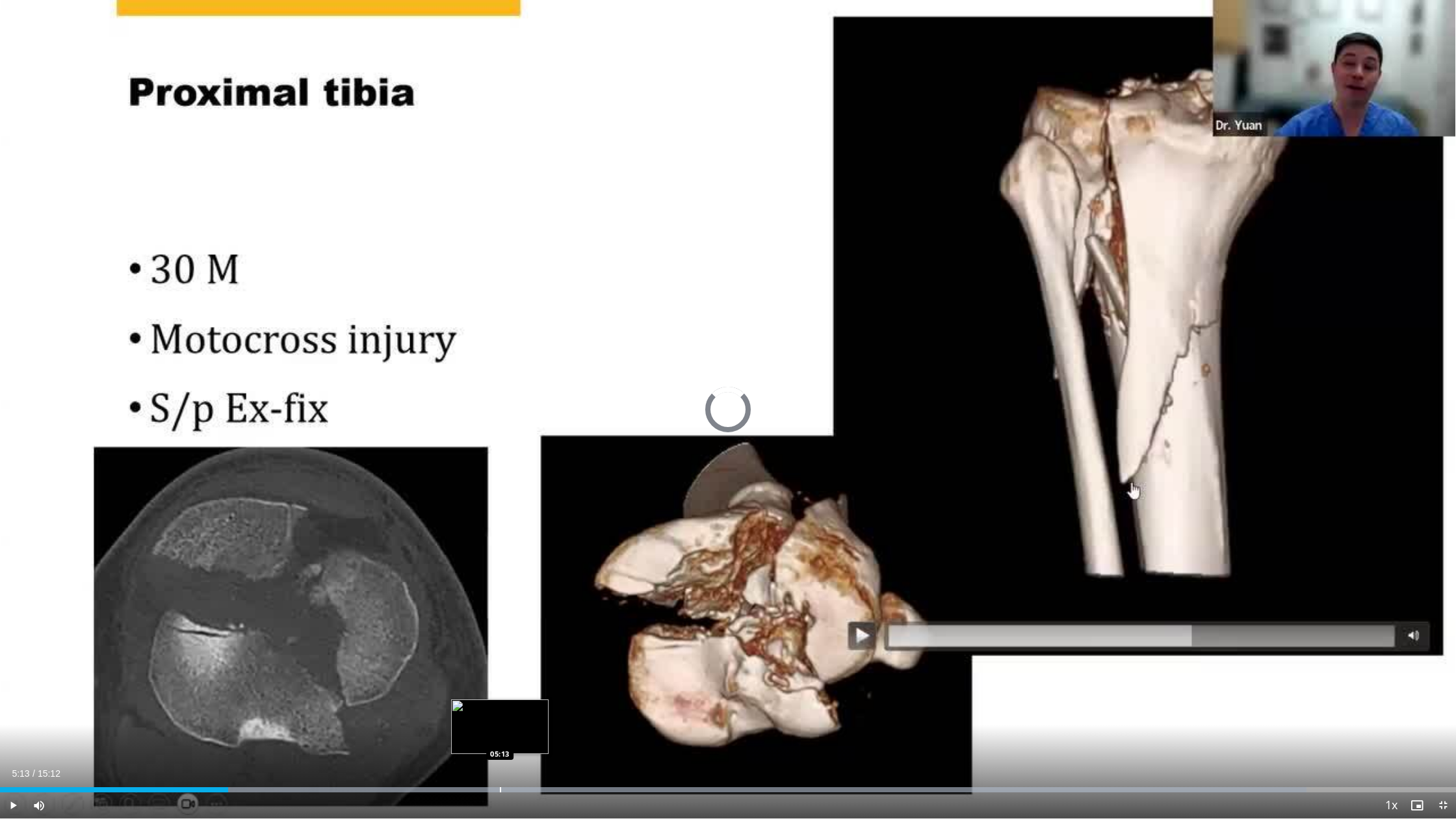 click on "Loaded :  89.75% 02:22 05:13" at bounding box center (728, 786) 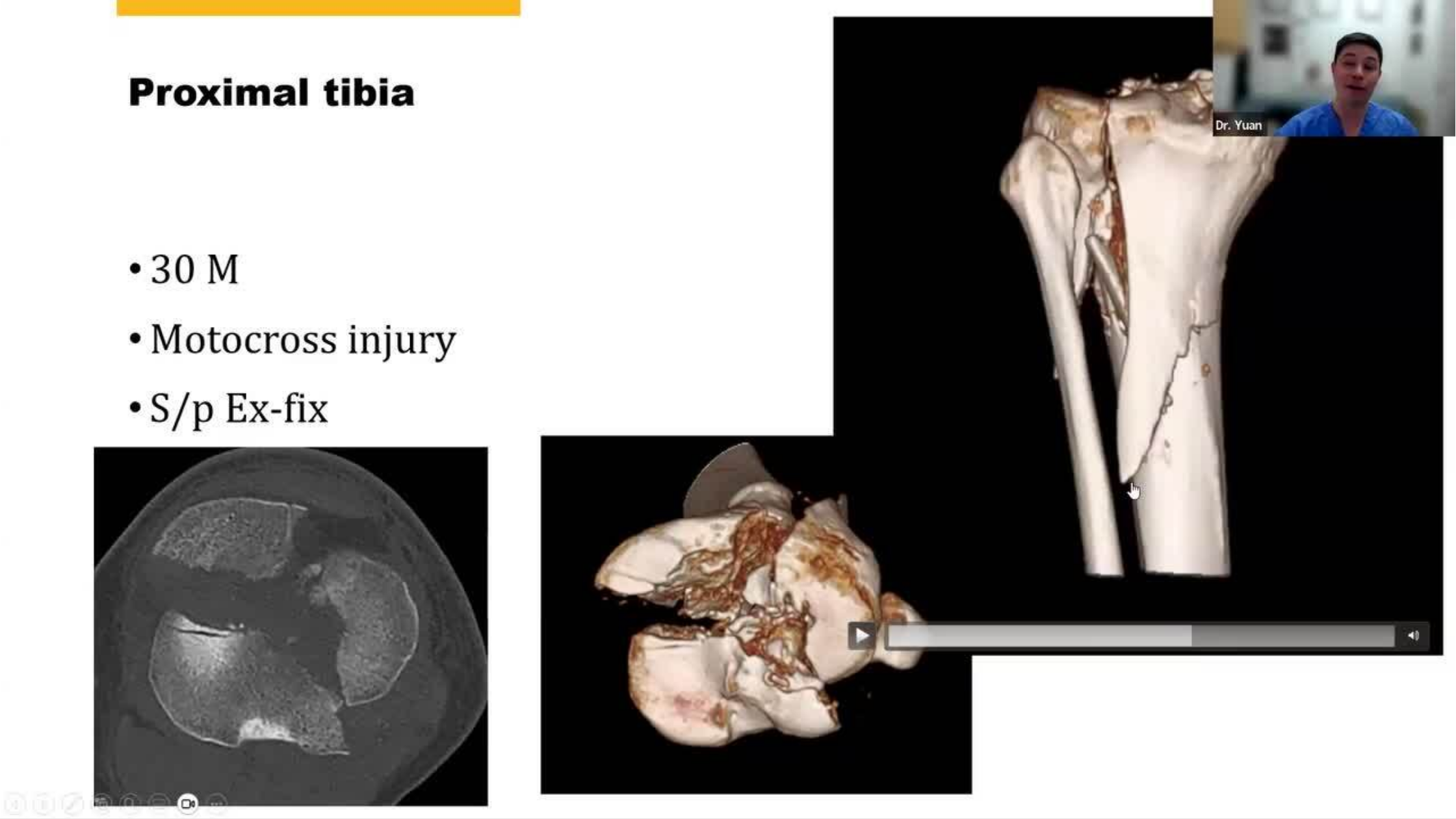 click on "10 seconds
Tap to unmute" at bounding box center [728, 409] 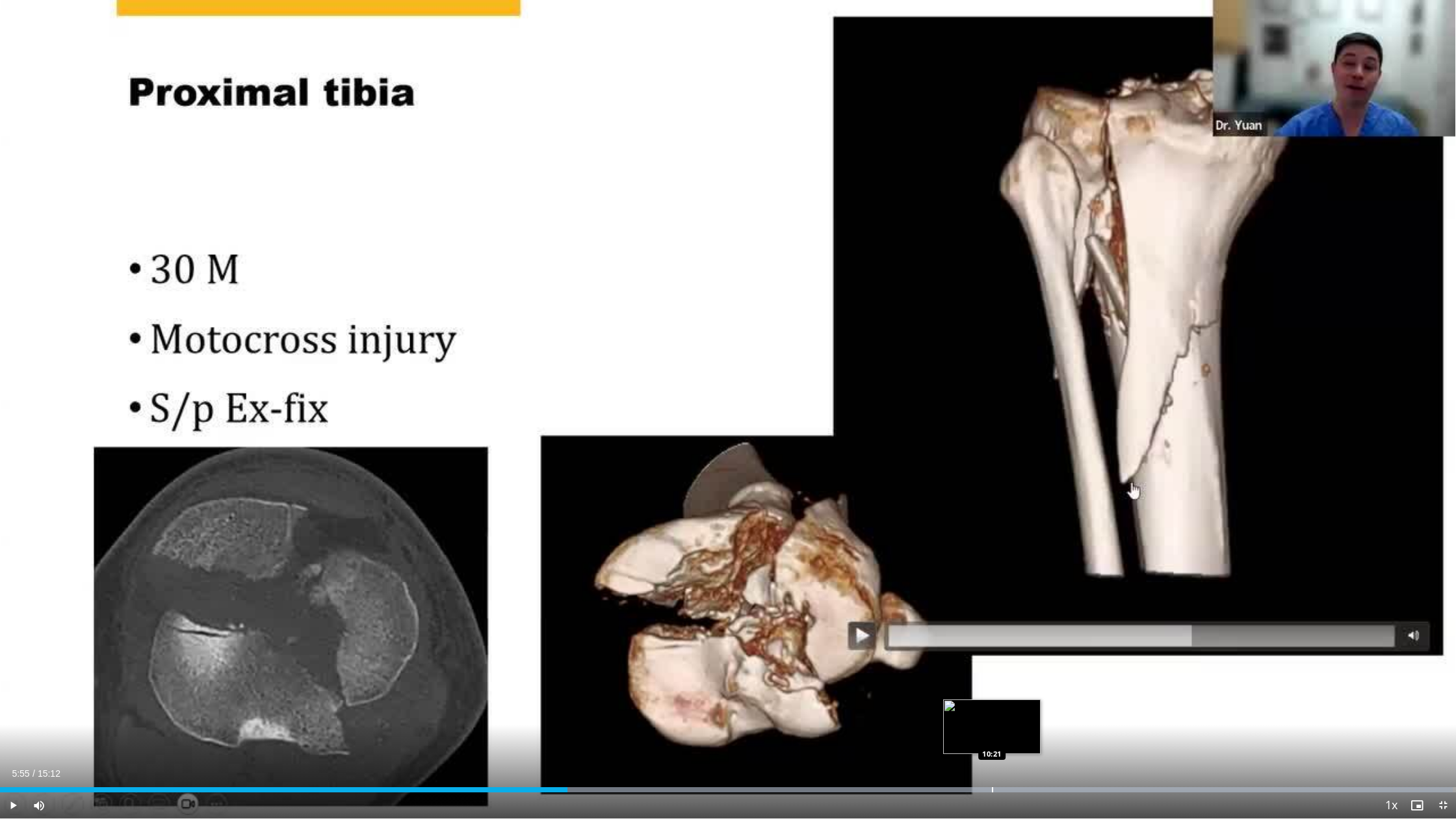 click at bounding box center (993, 790) 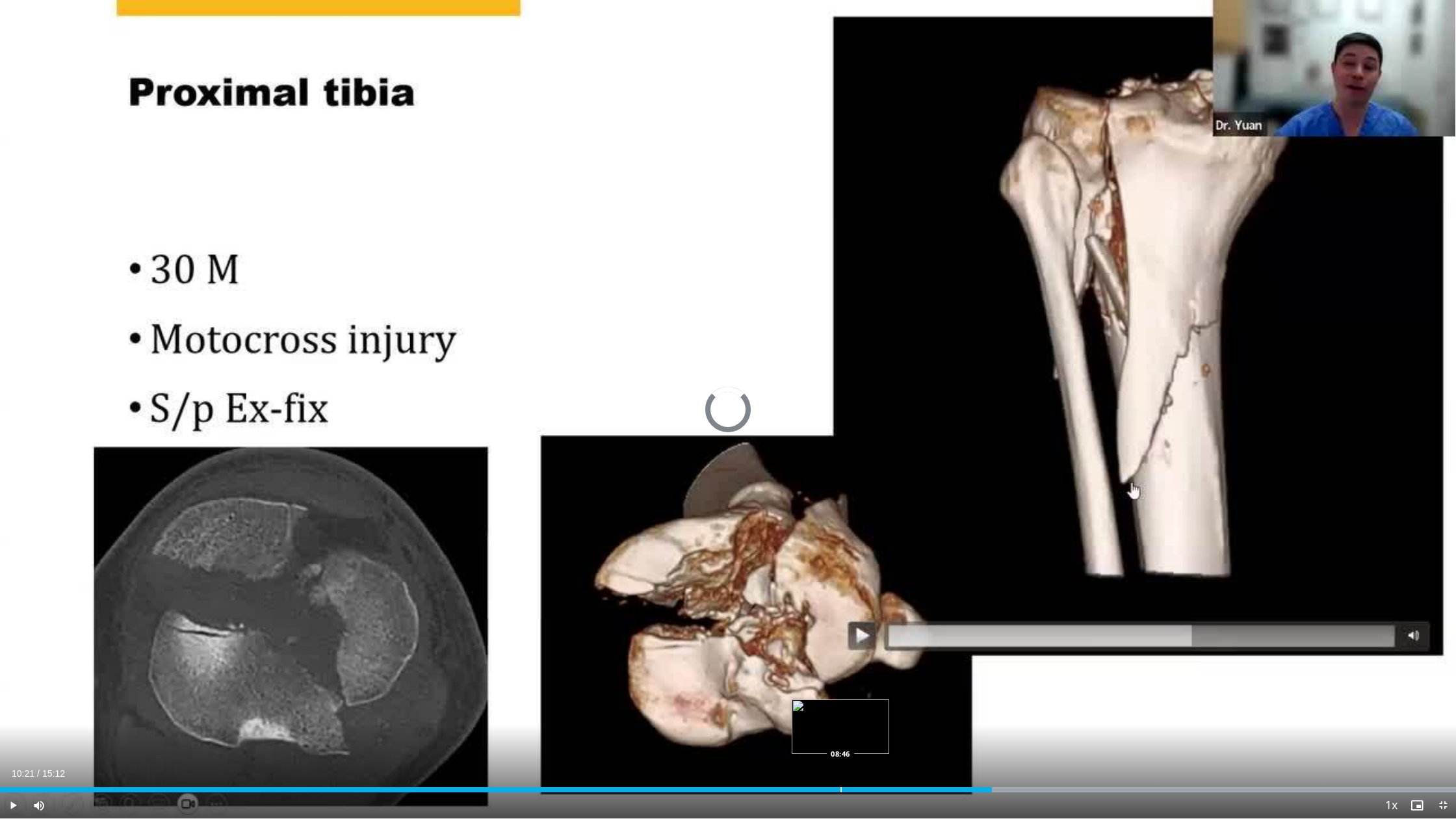 click on "Loaded :  99.99% 10:21 08:46" at bounding box center [728, 786] 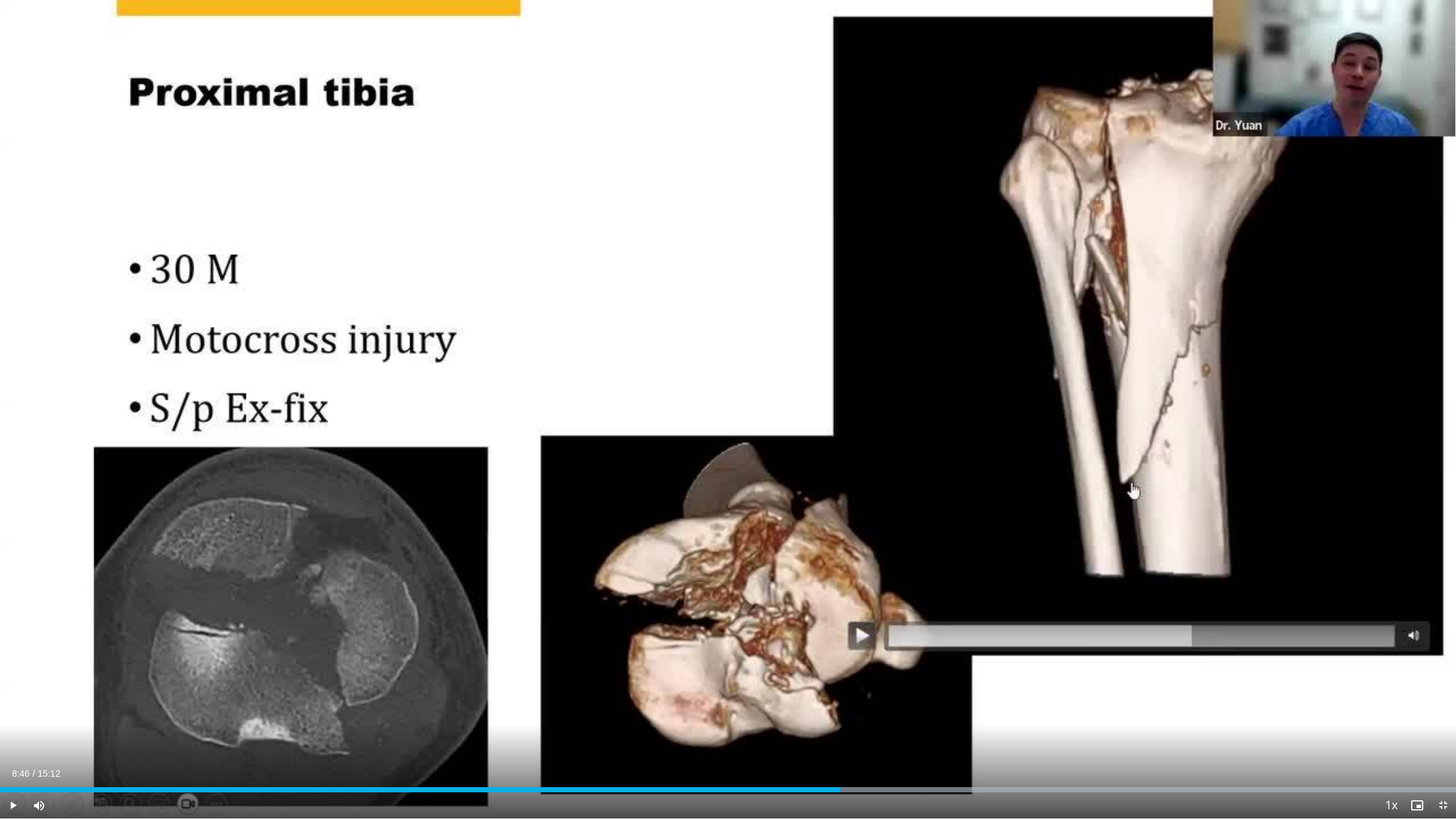 click at bounding box center [13, 805] 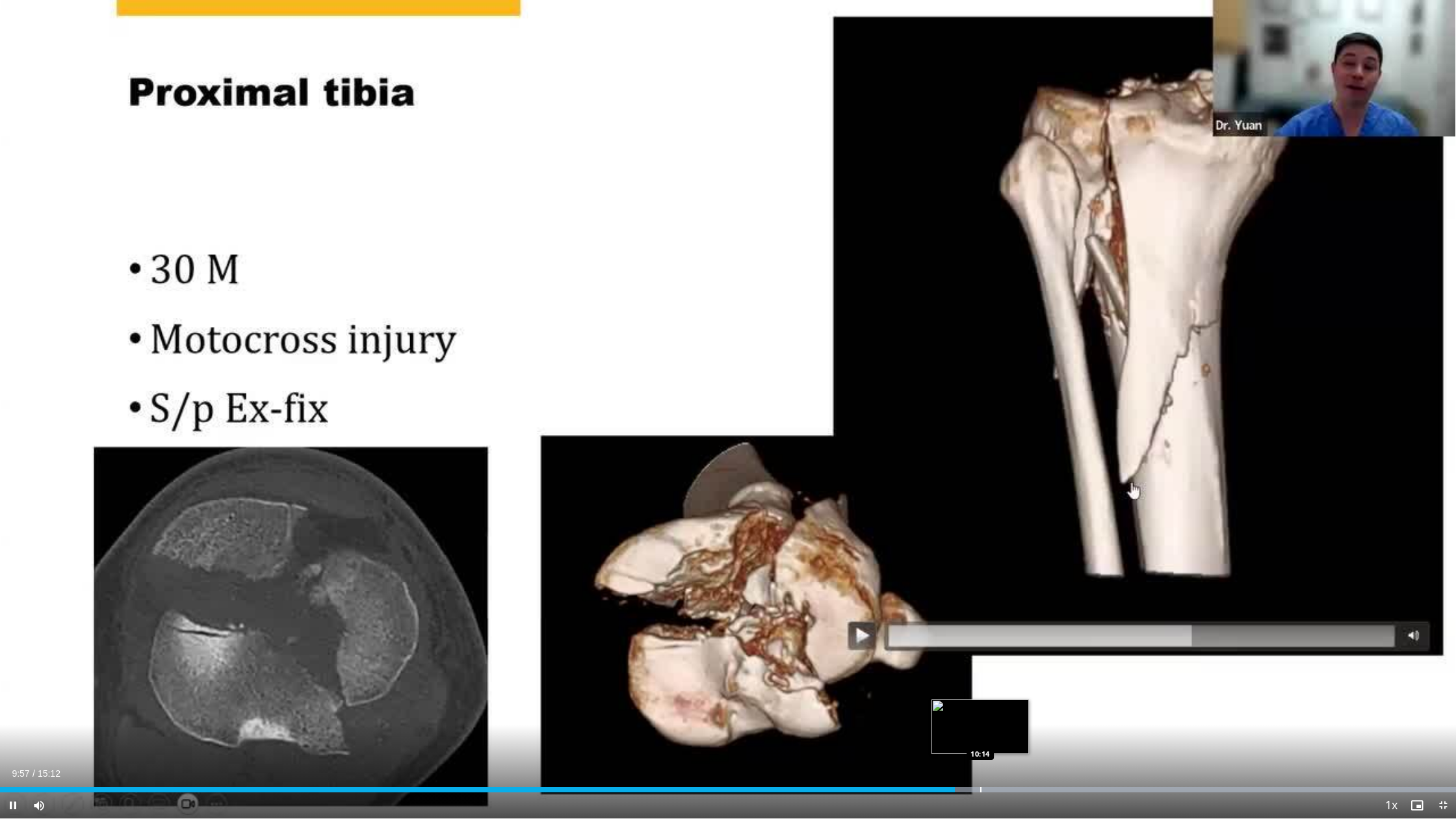 click at bounding box center (981, 790) 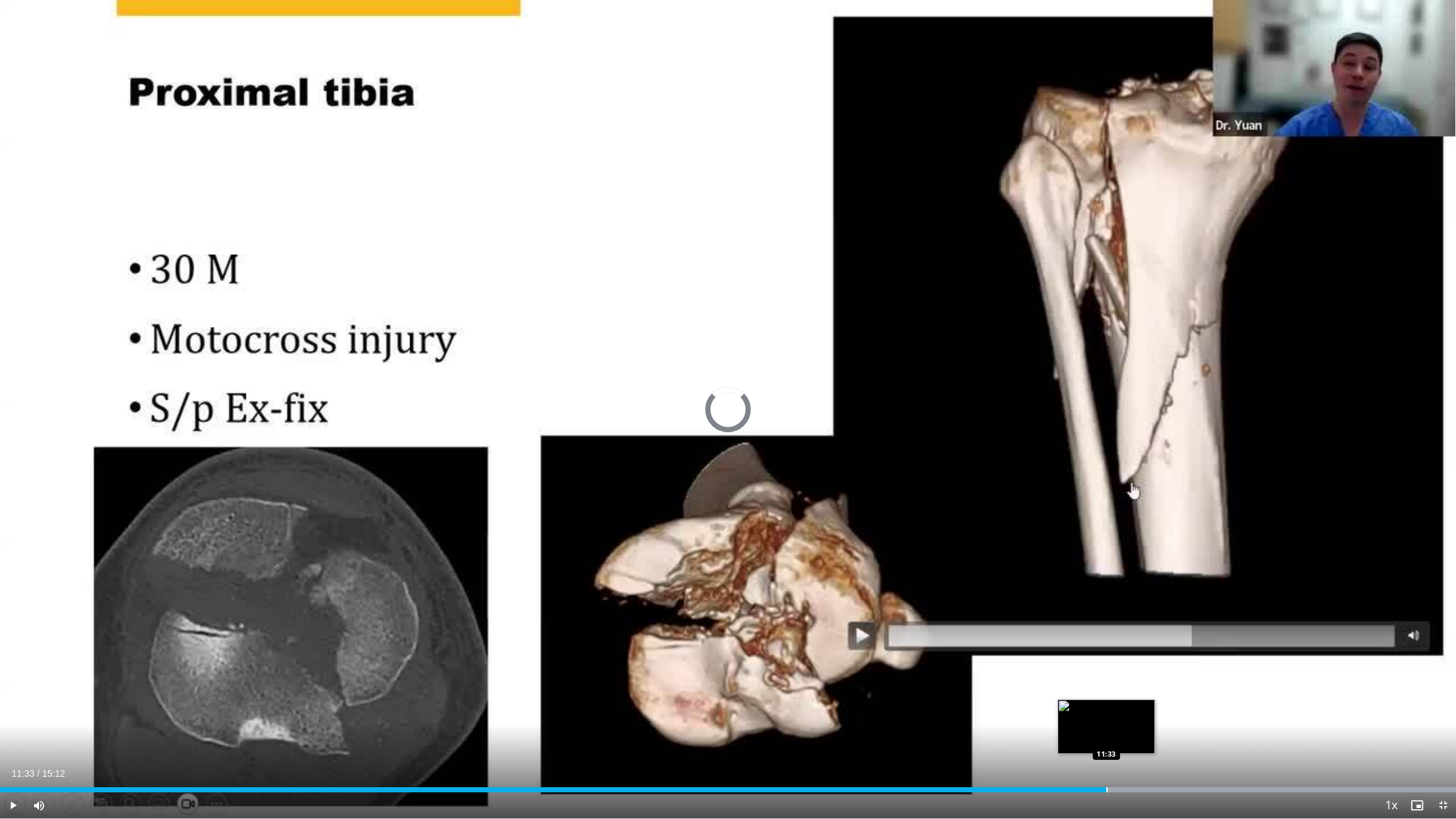 click on "Loaded :  99.99% 11:33 11:33" at bounding box center [728, 786] 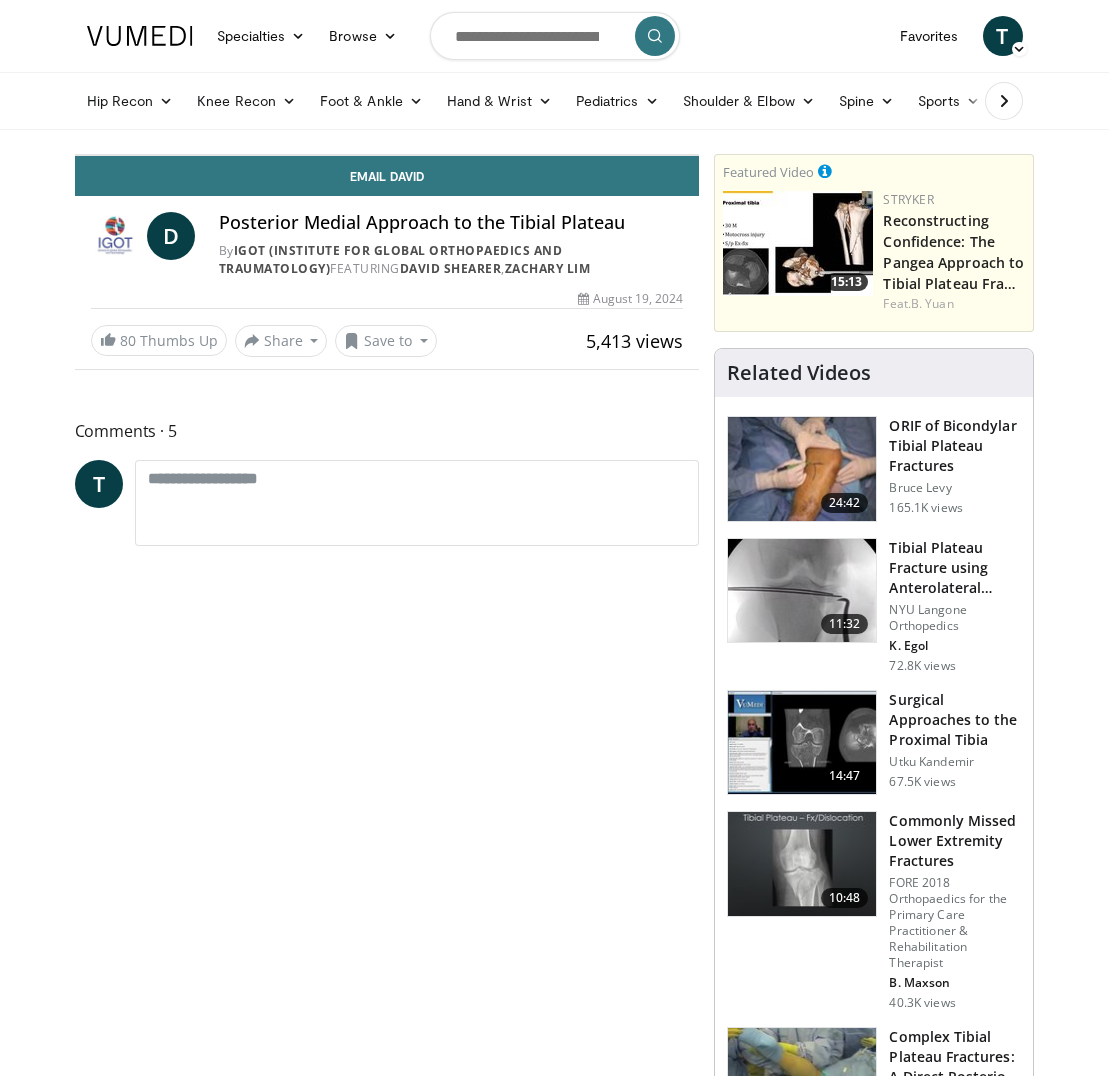 scroll, scrollTop: 0, scrollLeft: 0, axis: both 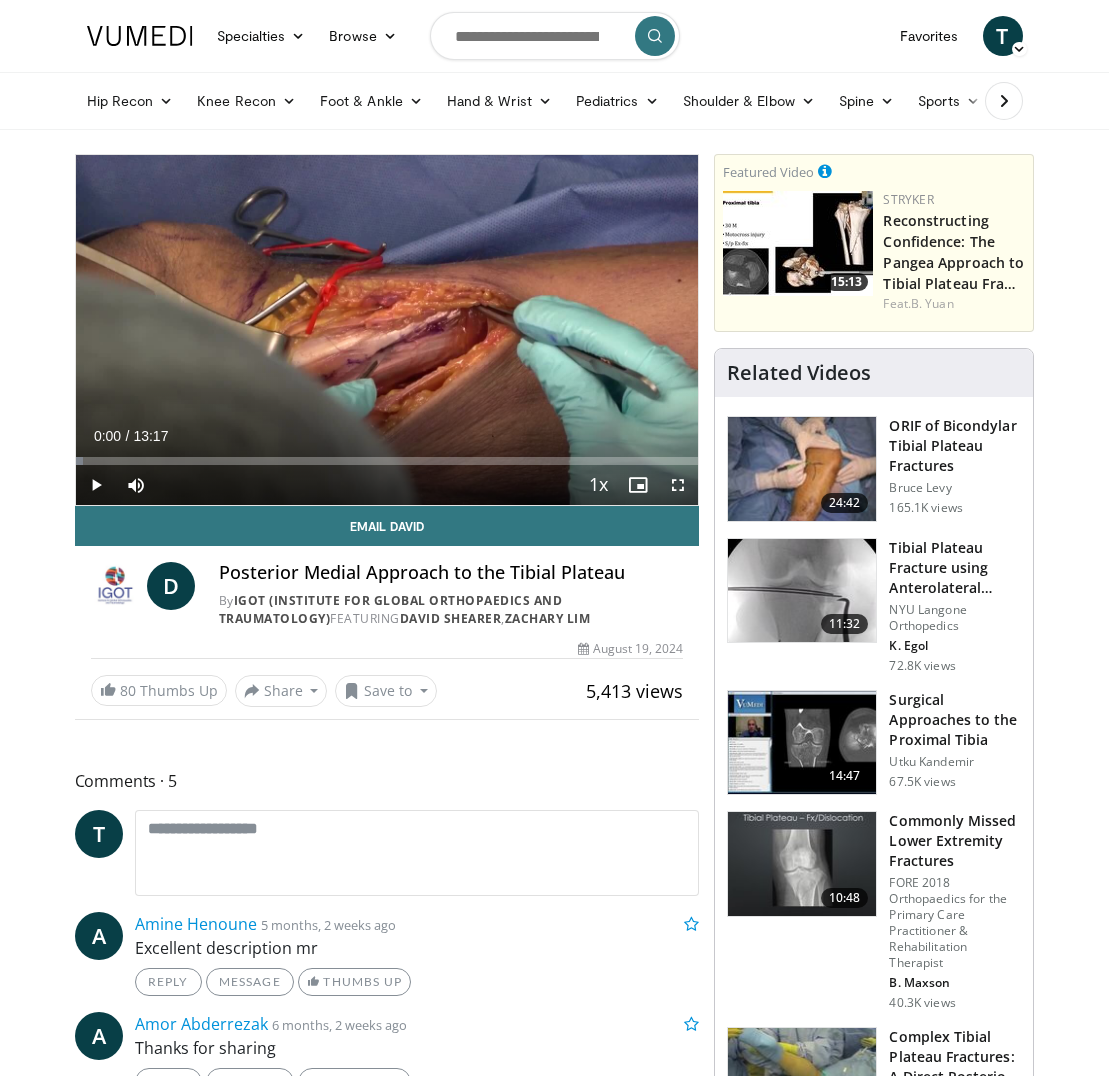 click at bounding box center (678, 485) 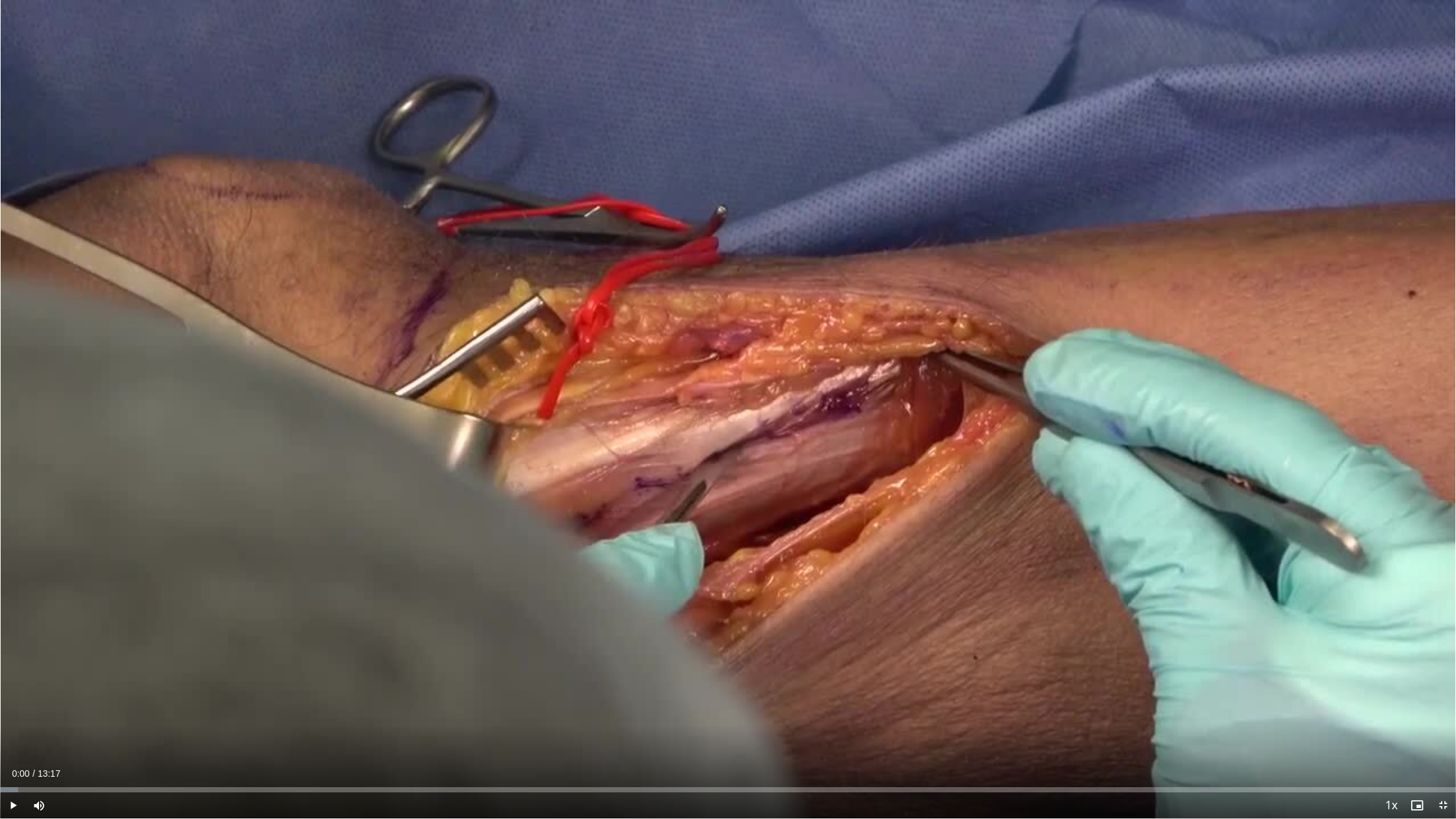 click at bounding box center [13, 805] 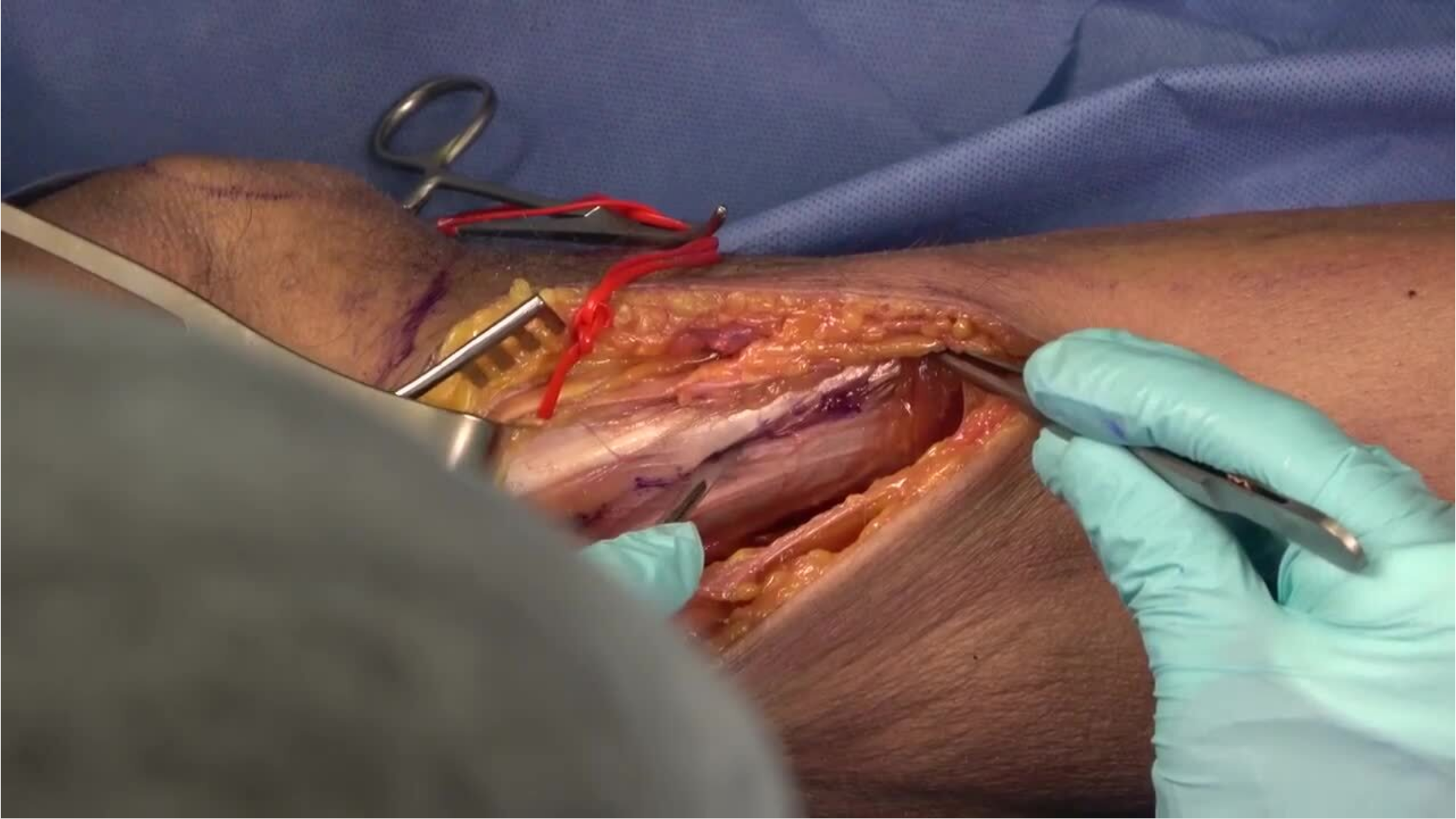 click on "**********" at bounding box center (728, 410) 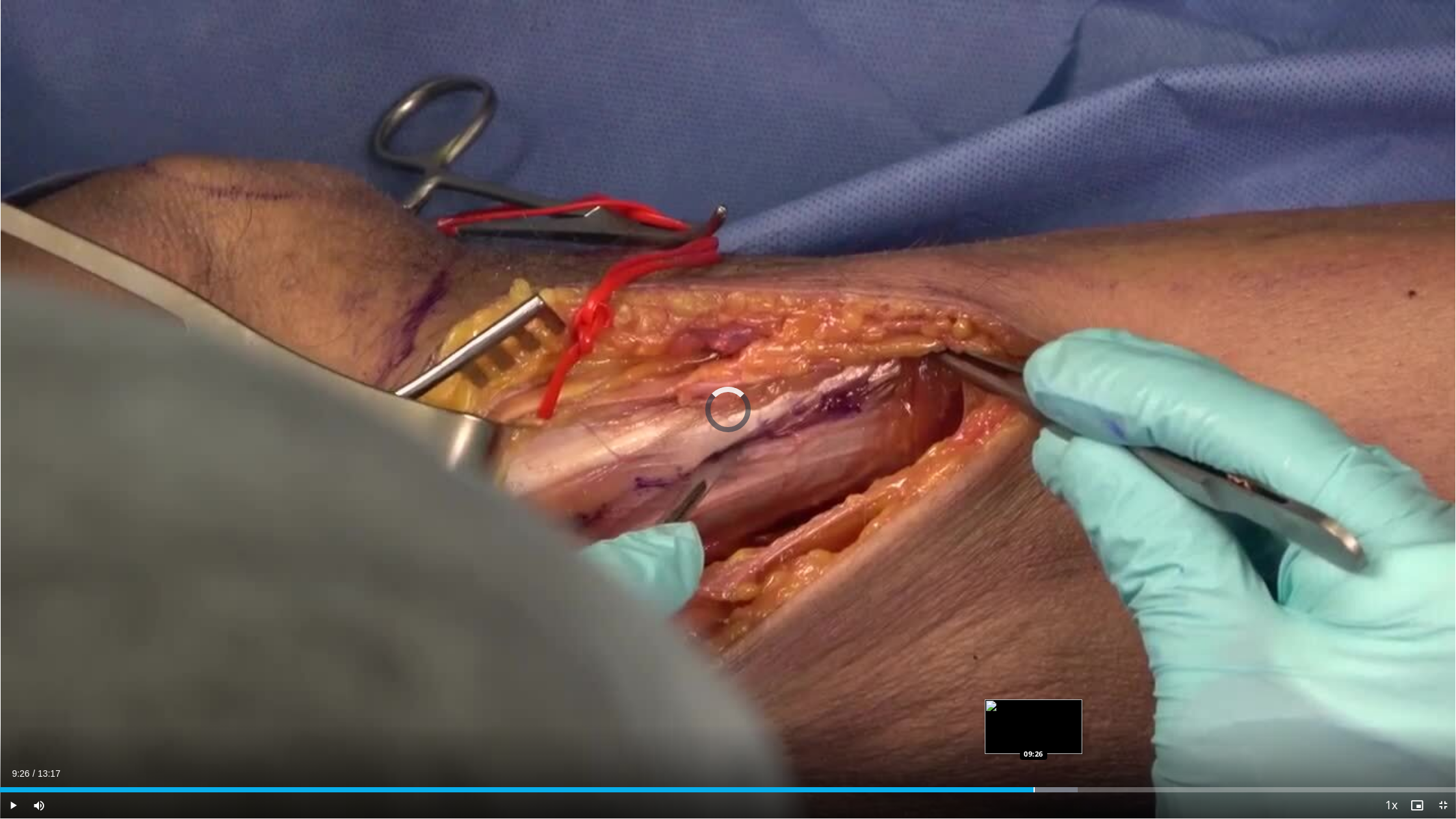 click at bounding box center [1034, 790] 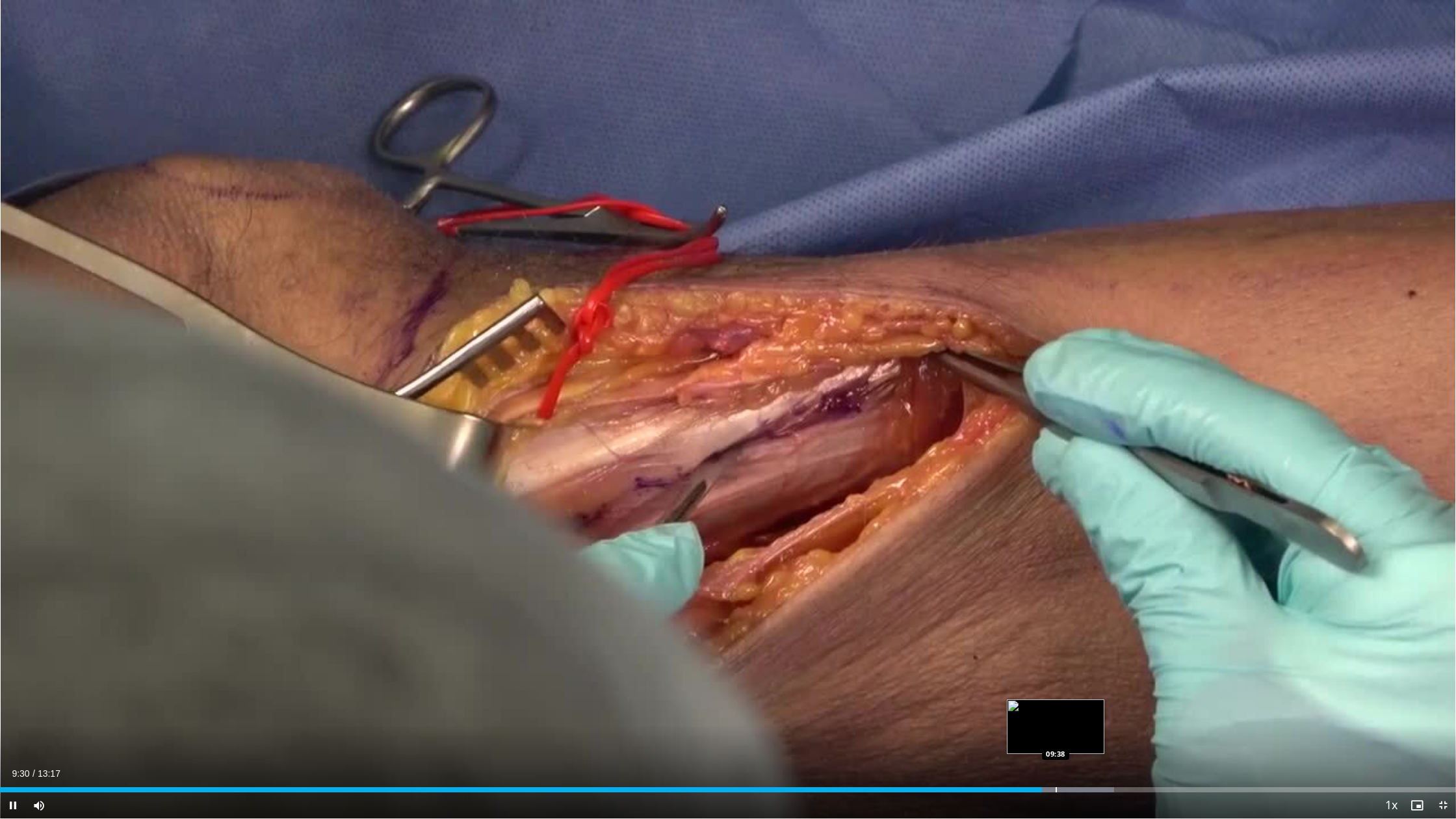 click at bounding box center (1056, 790) 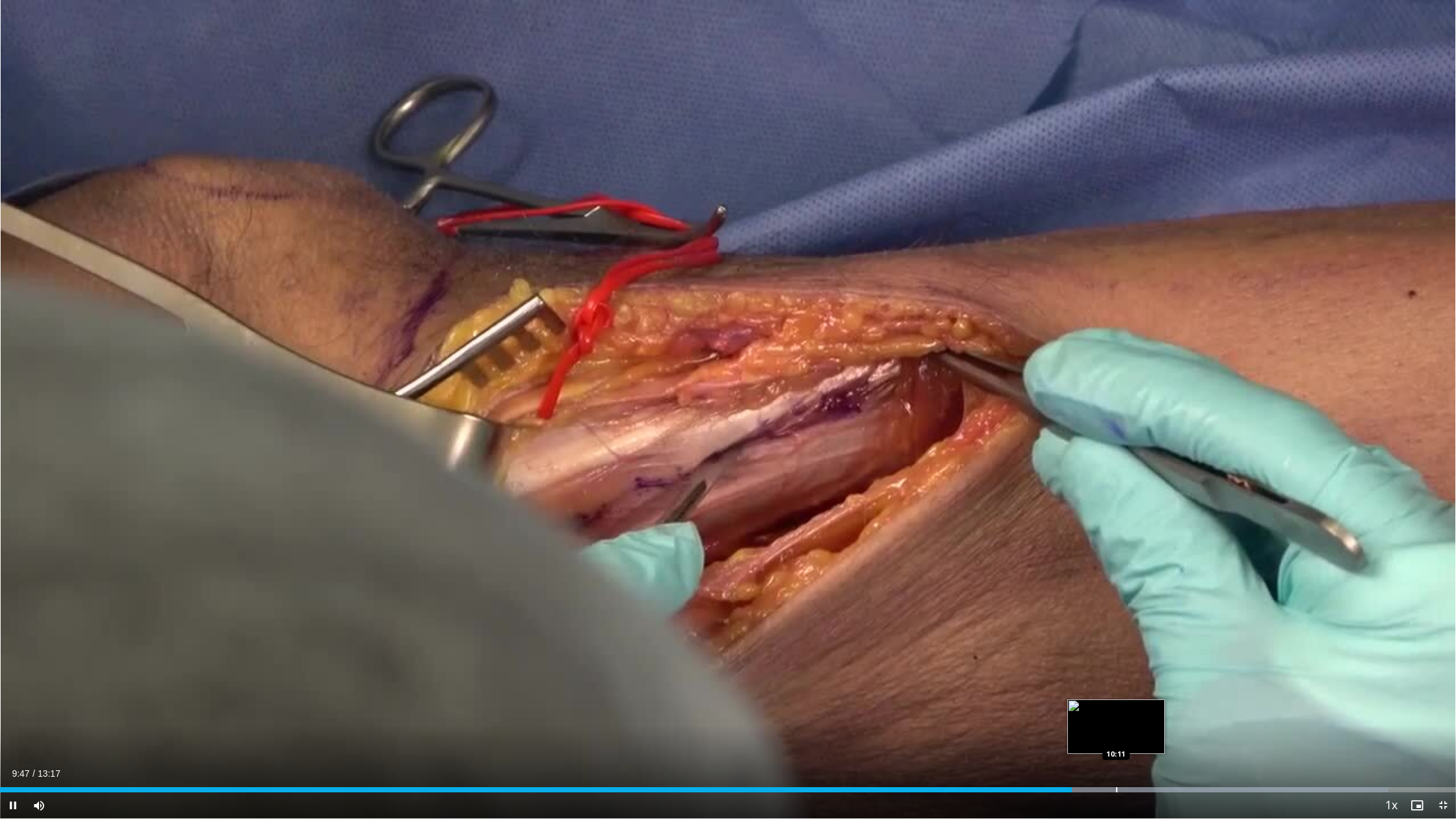 click at bounding box center (1117, 790) 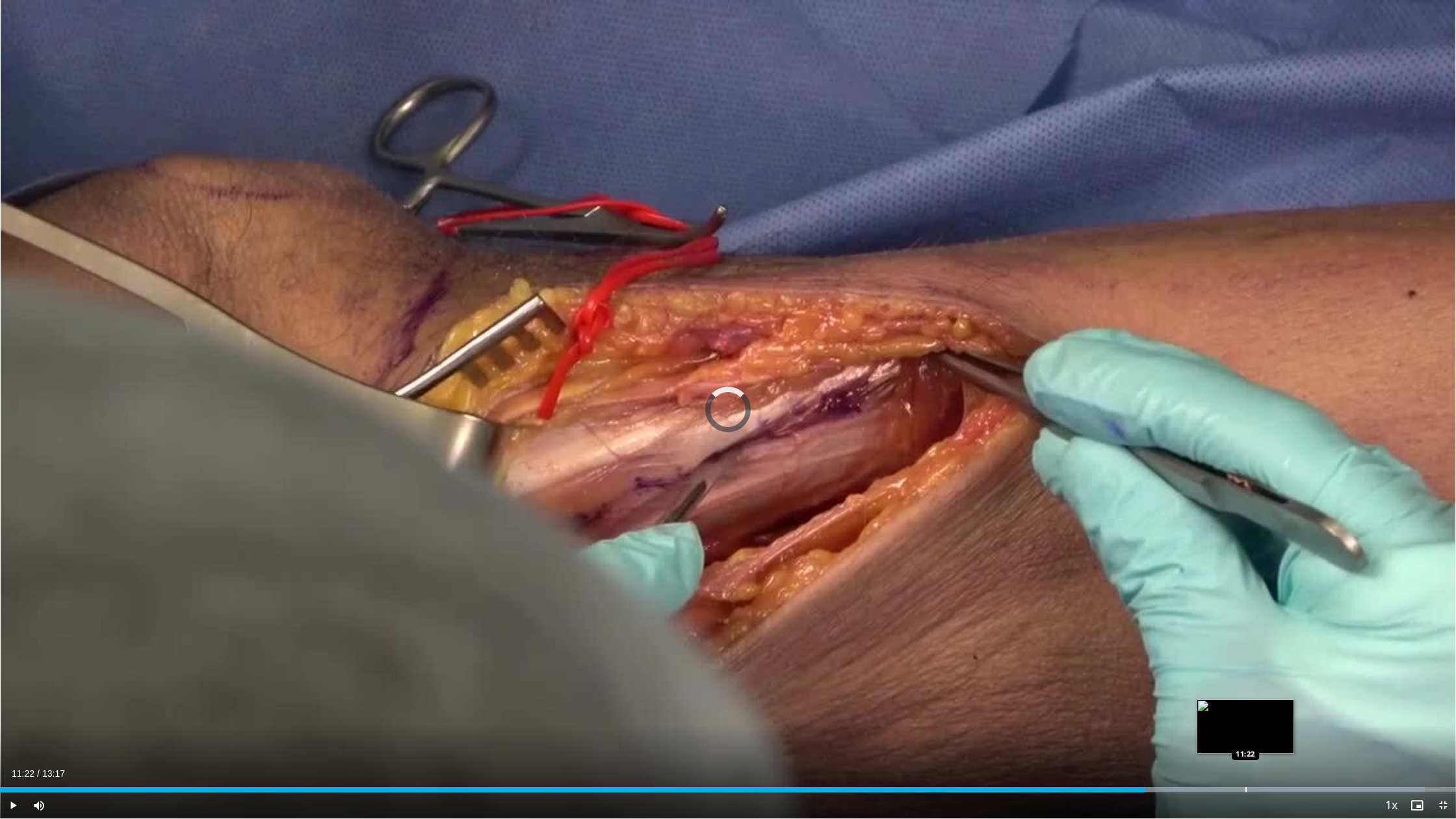 click on "Loaded :  97.87% 10:27 11:22" at bounding box center [728, 786] 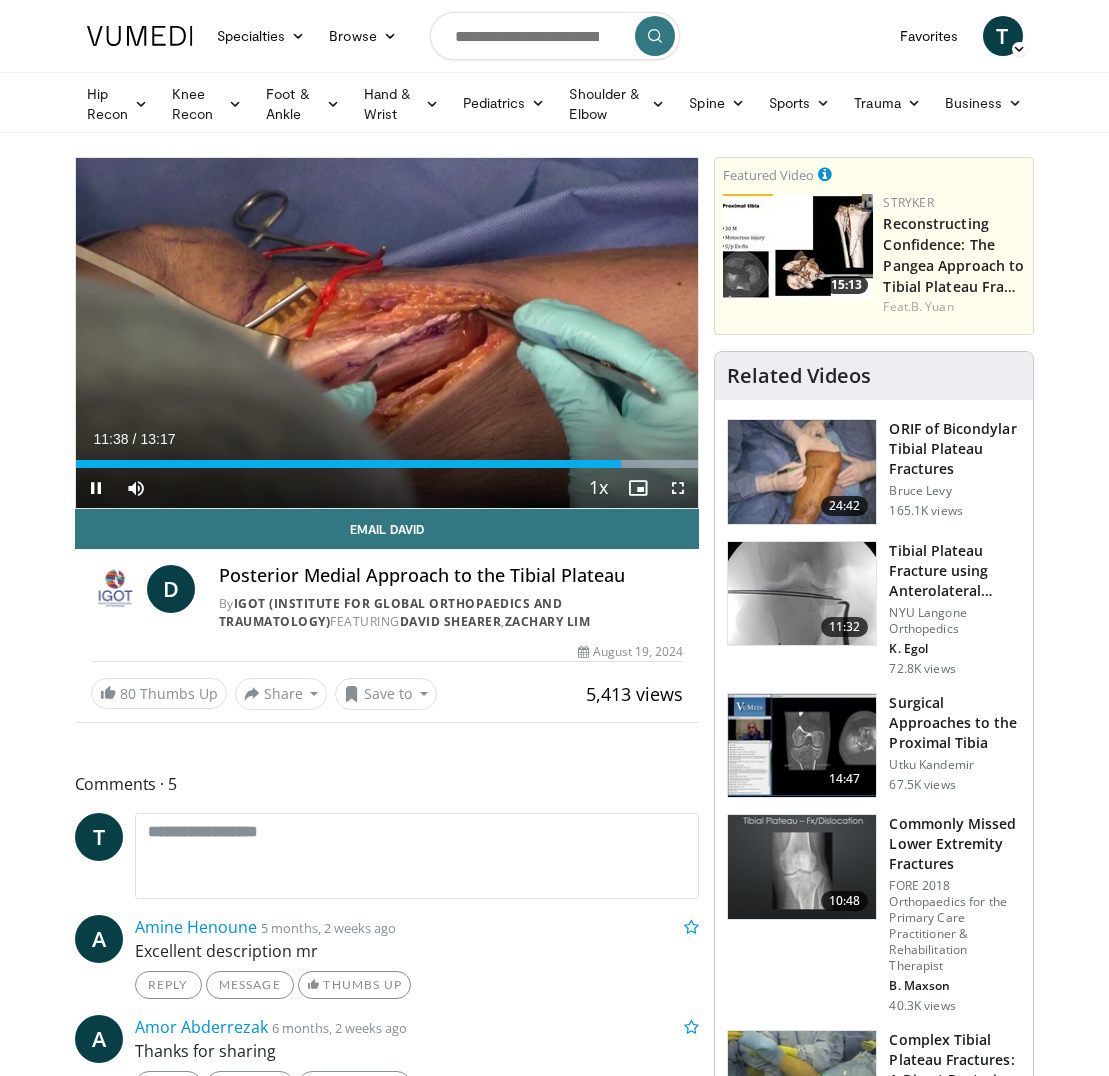 click at bounding box center (678, 488) 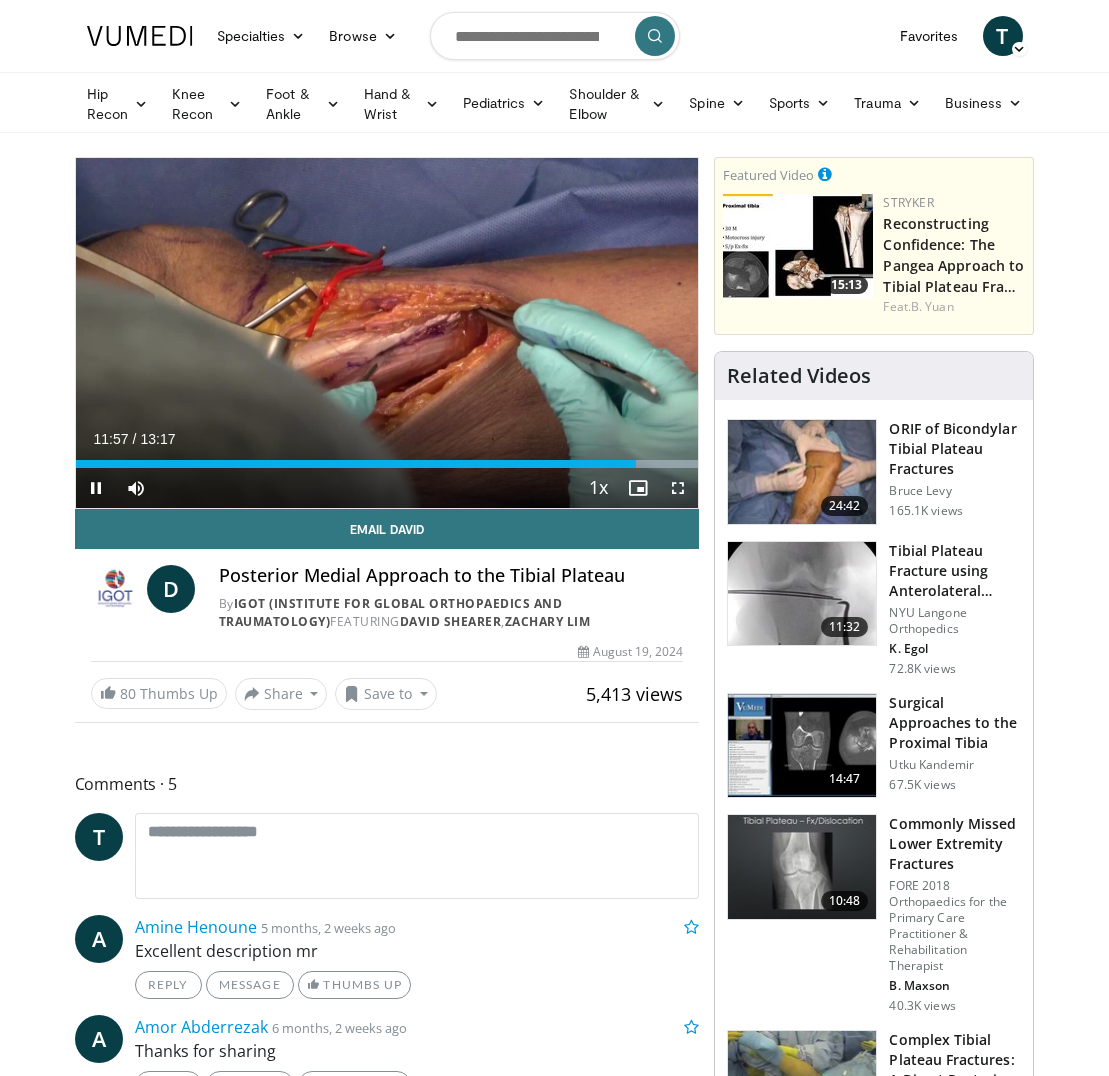 click at bounding box center (678, 488) 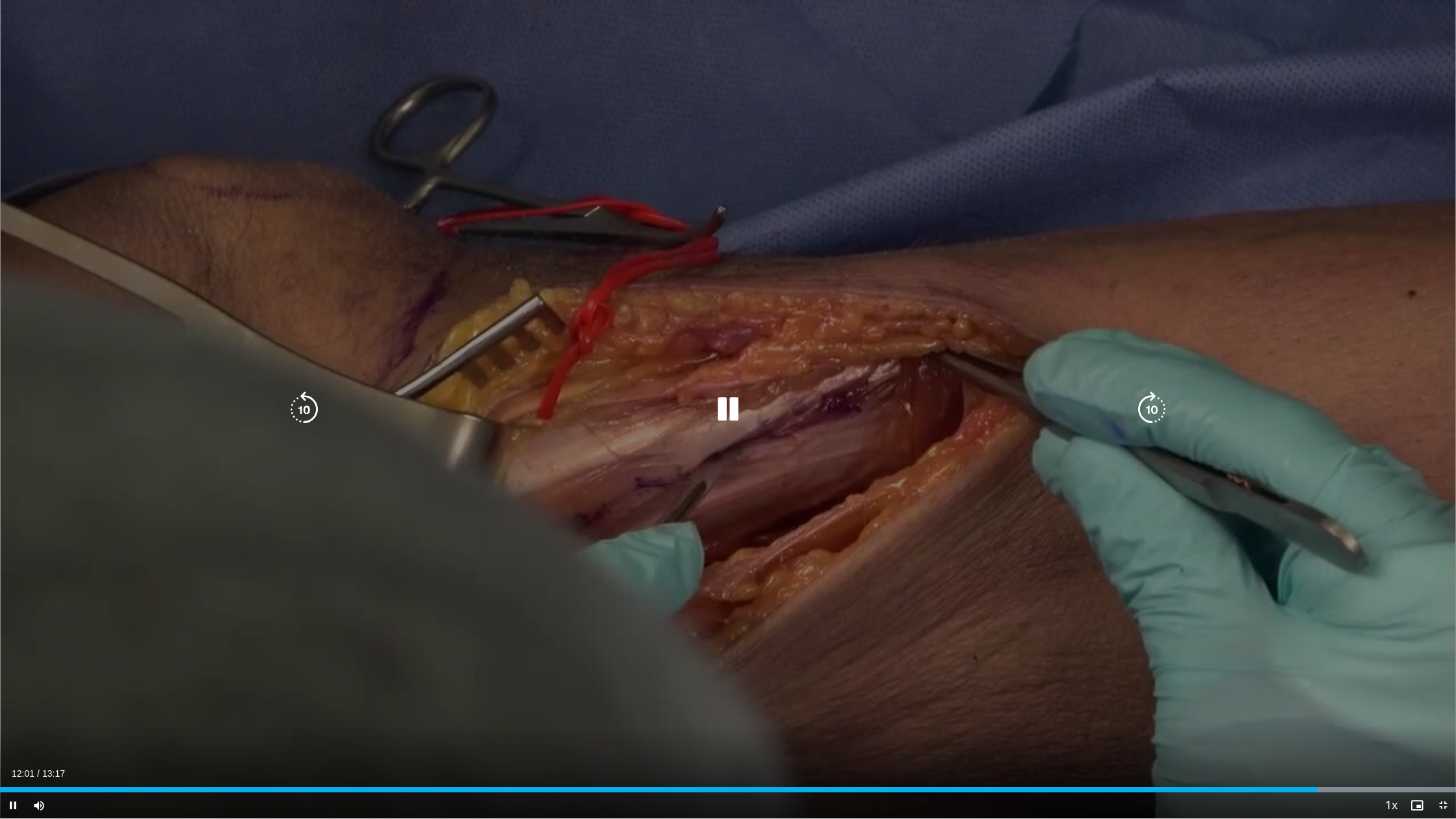 click on "10 seconds
Tap to unmute" at bounding box center [728, 409] 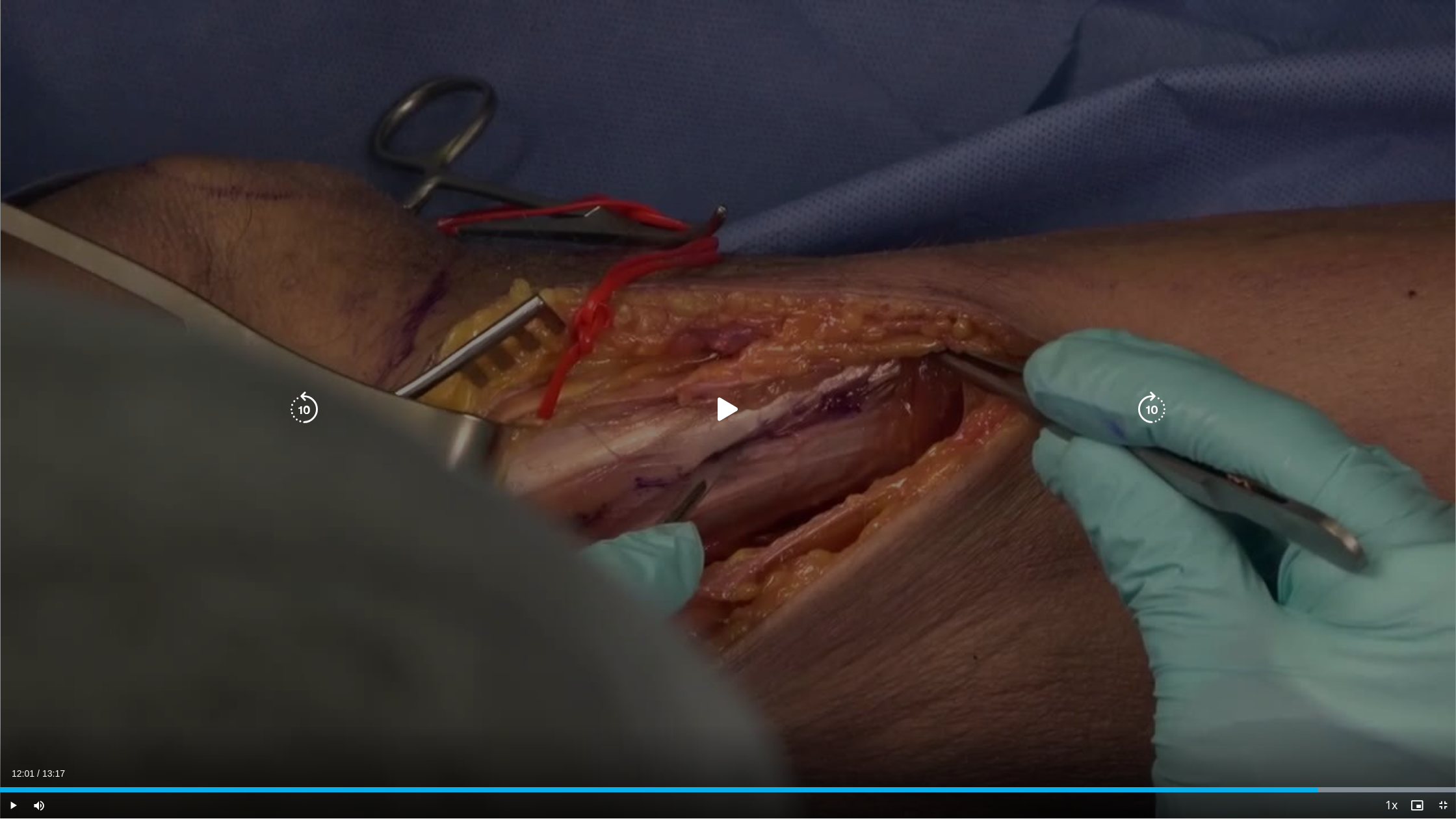 click on "10 seconds
Tap to unmute" at bounding box center (728, 409) 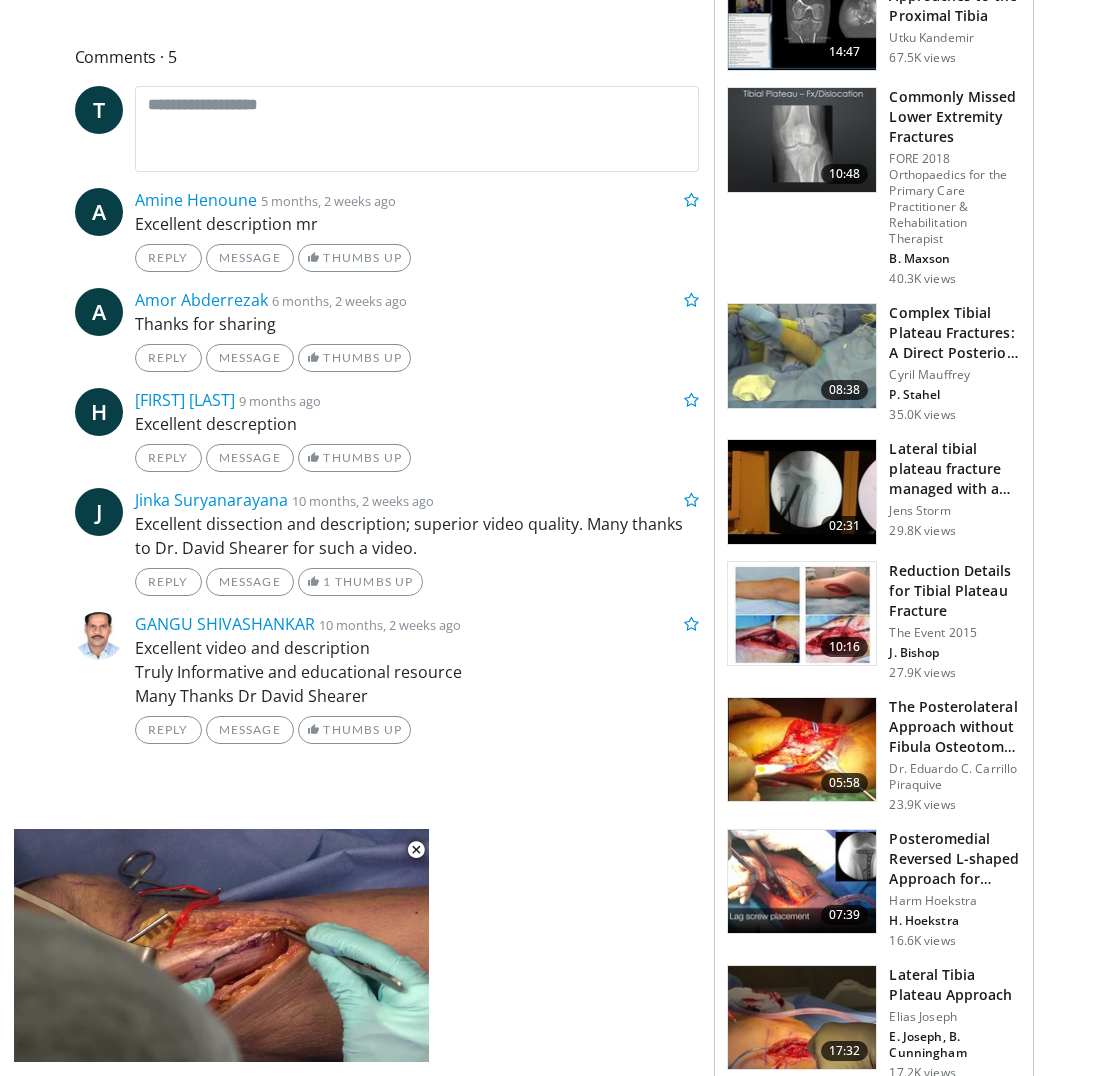 scroll, scrollTop: 731, scrollLeft: 0, axis: vertical 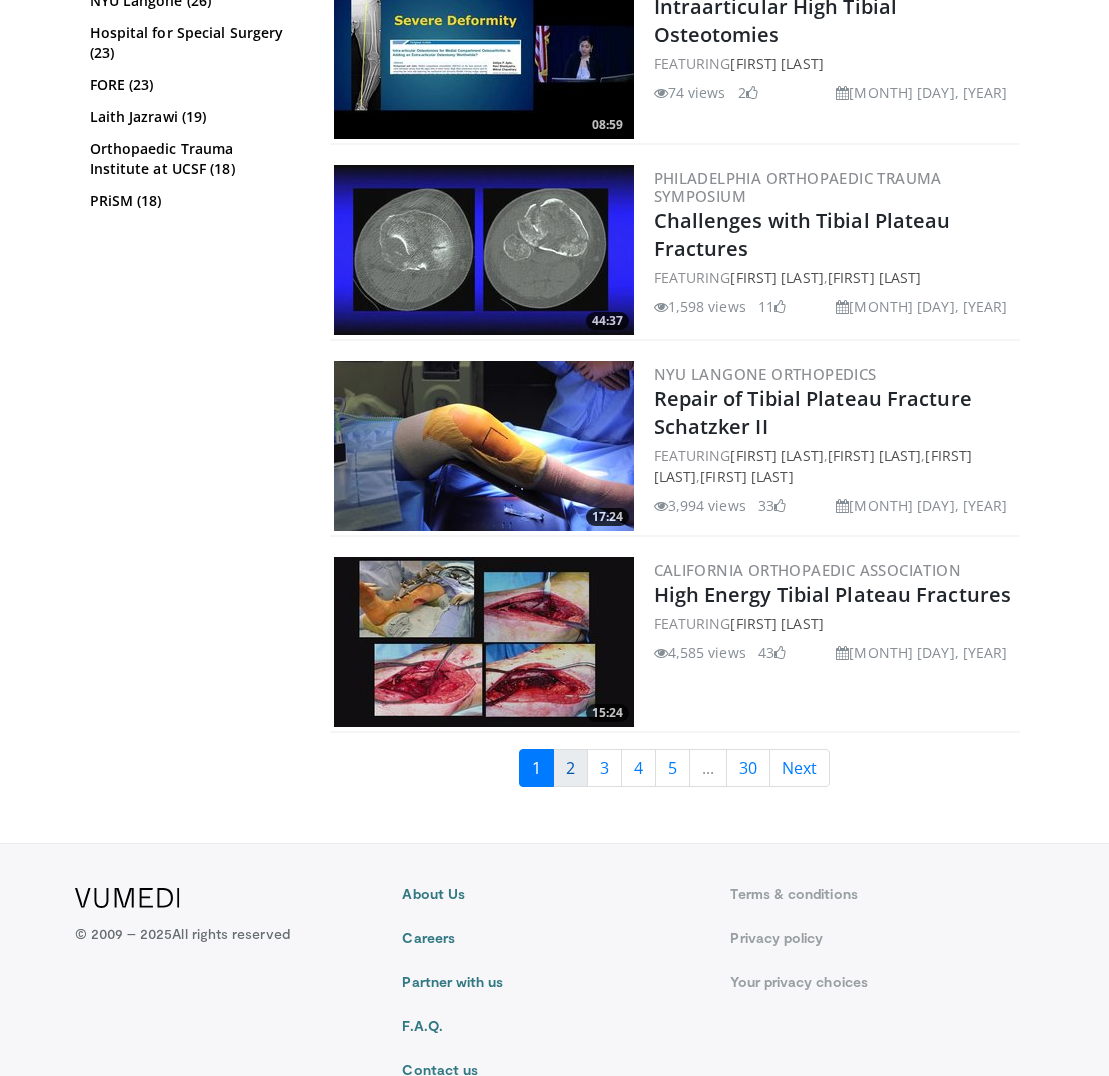 drag, startPoint x: 564, startPoint y: 750, endPoint x: 581, endPoint y: 753, distance: 17.262676 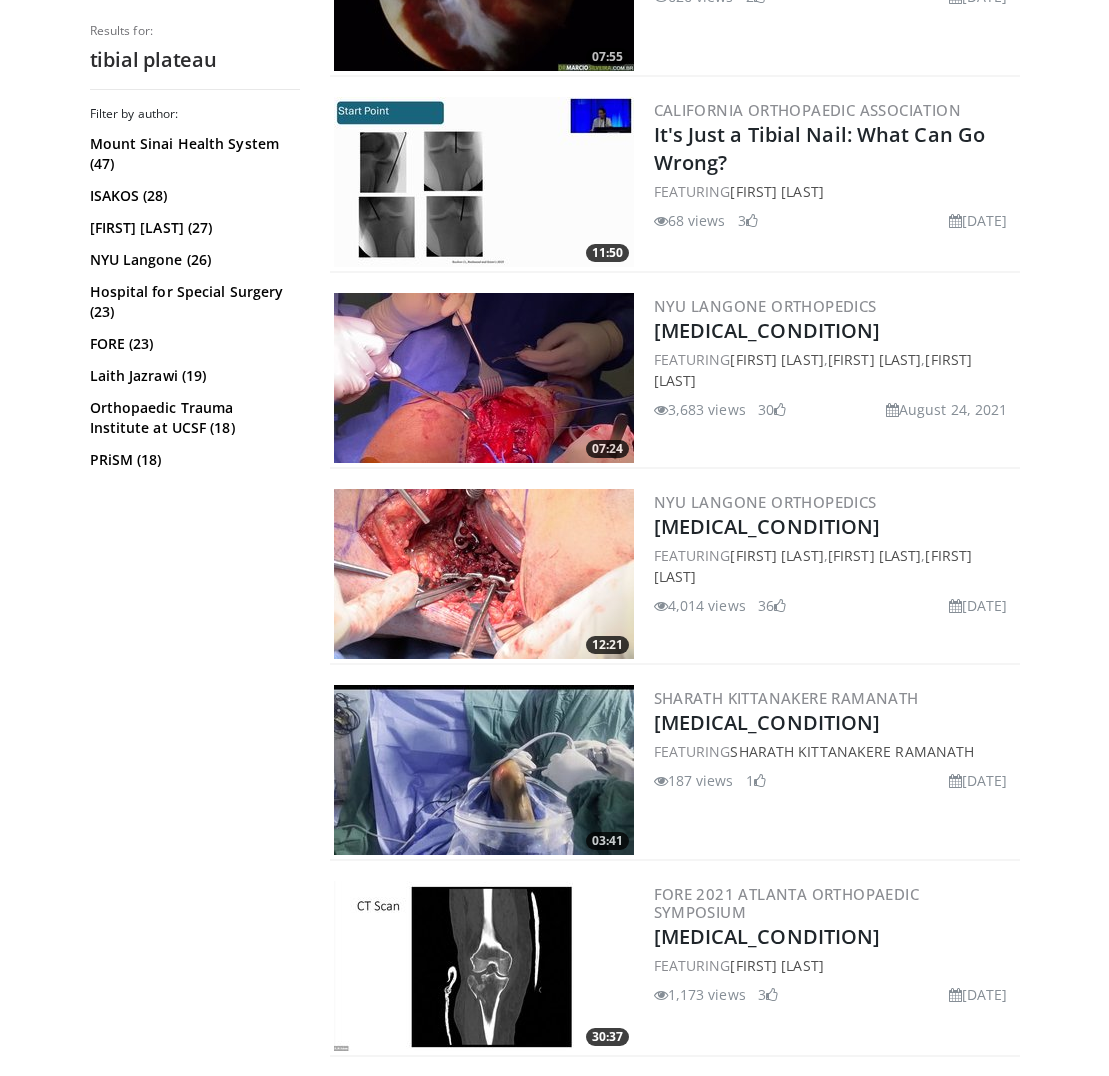 scroll, scrollTop: 2495, scrollLeft: 0, axis: vertical 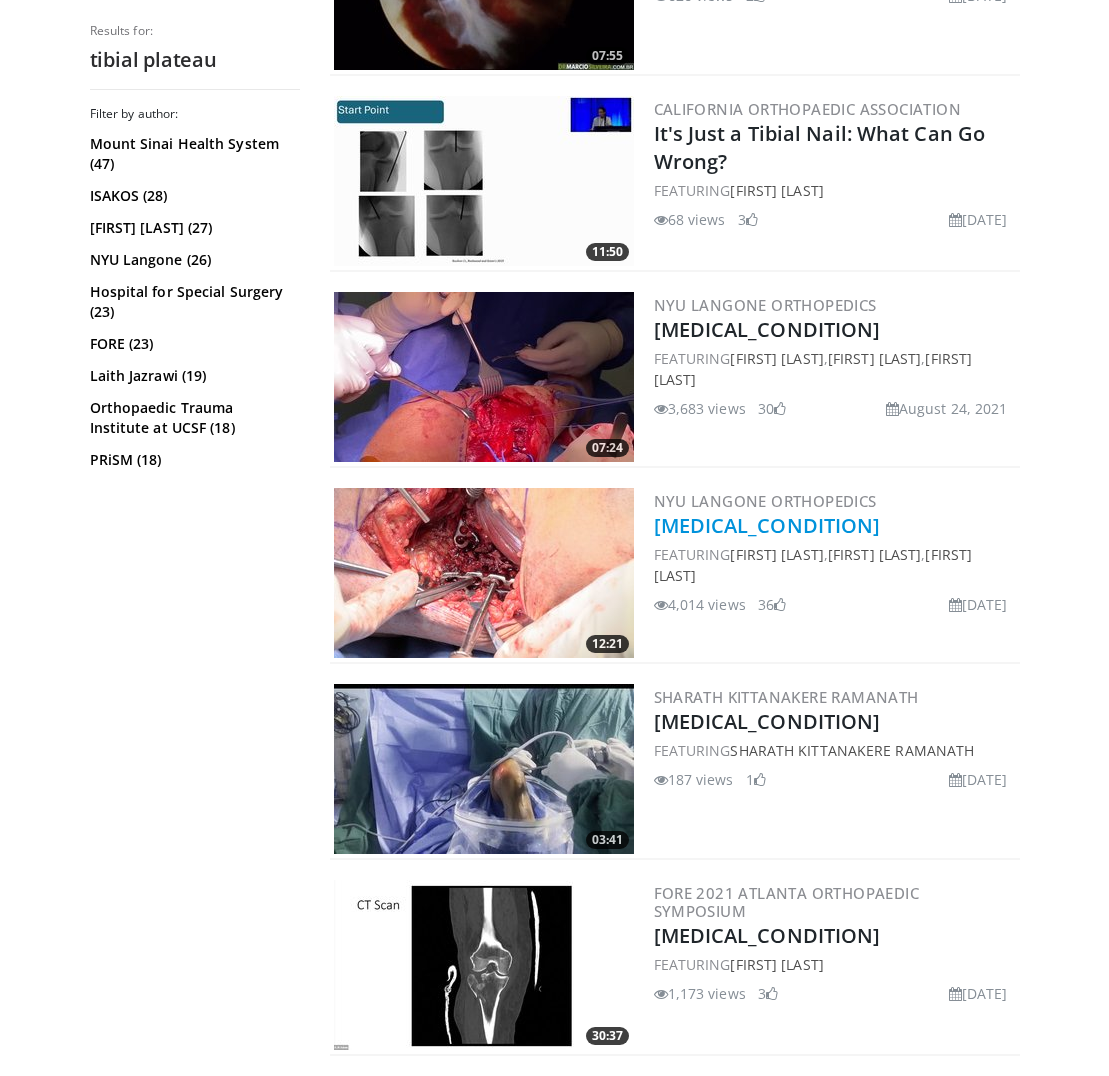 click on "[MEDICAL_CONDITION]" at bounding box center [767, 525] 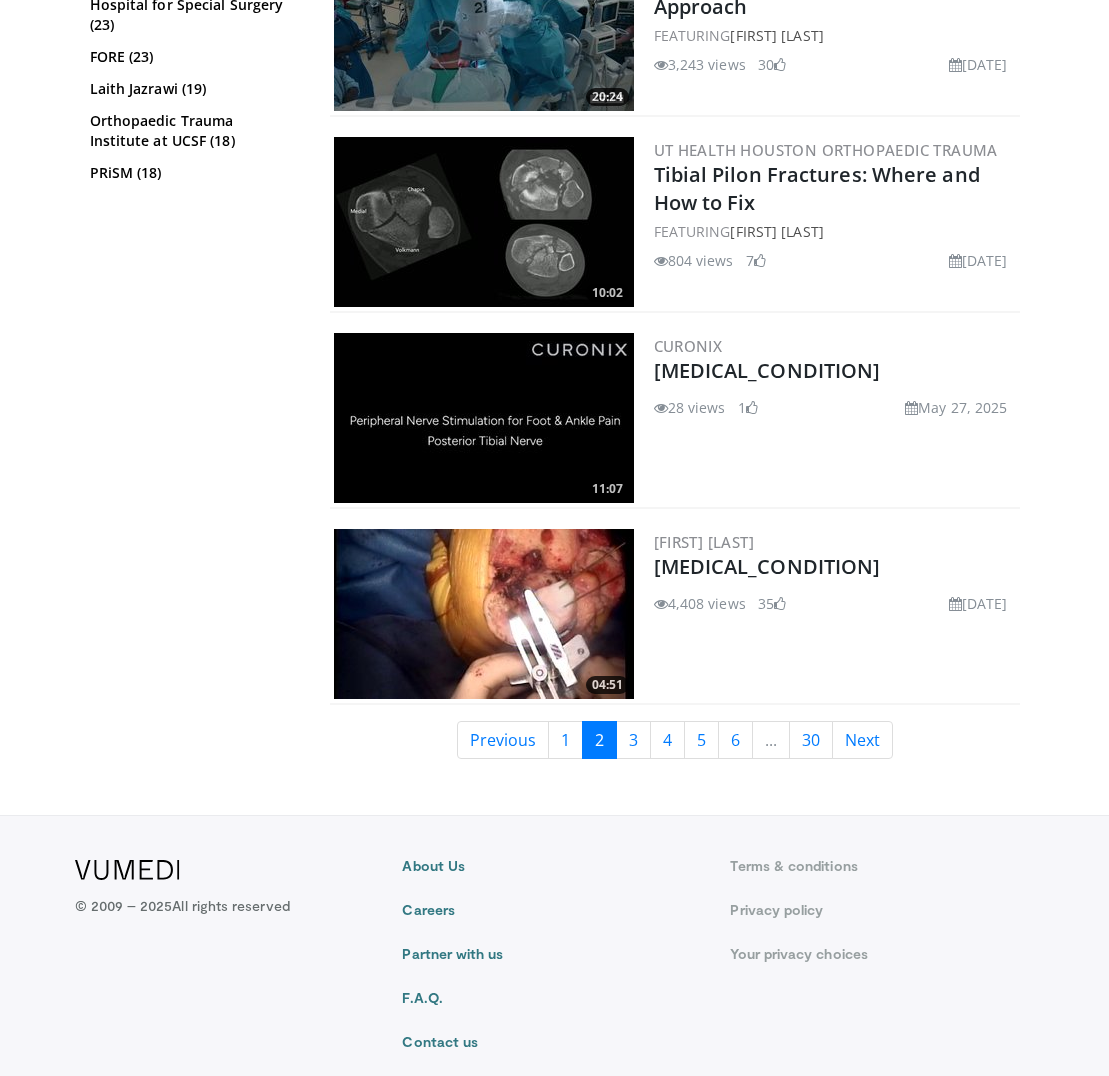 scroll, scrollTop: 5031, scrollLeft: 0, axis: vertical 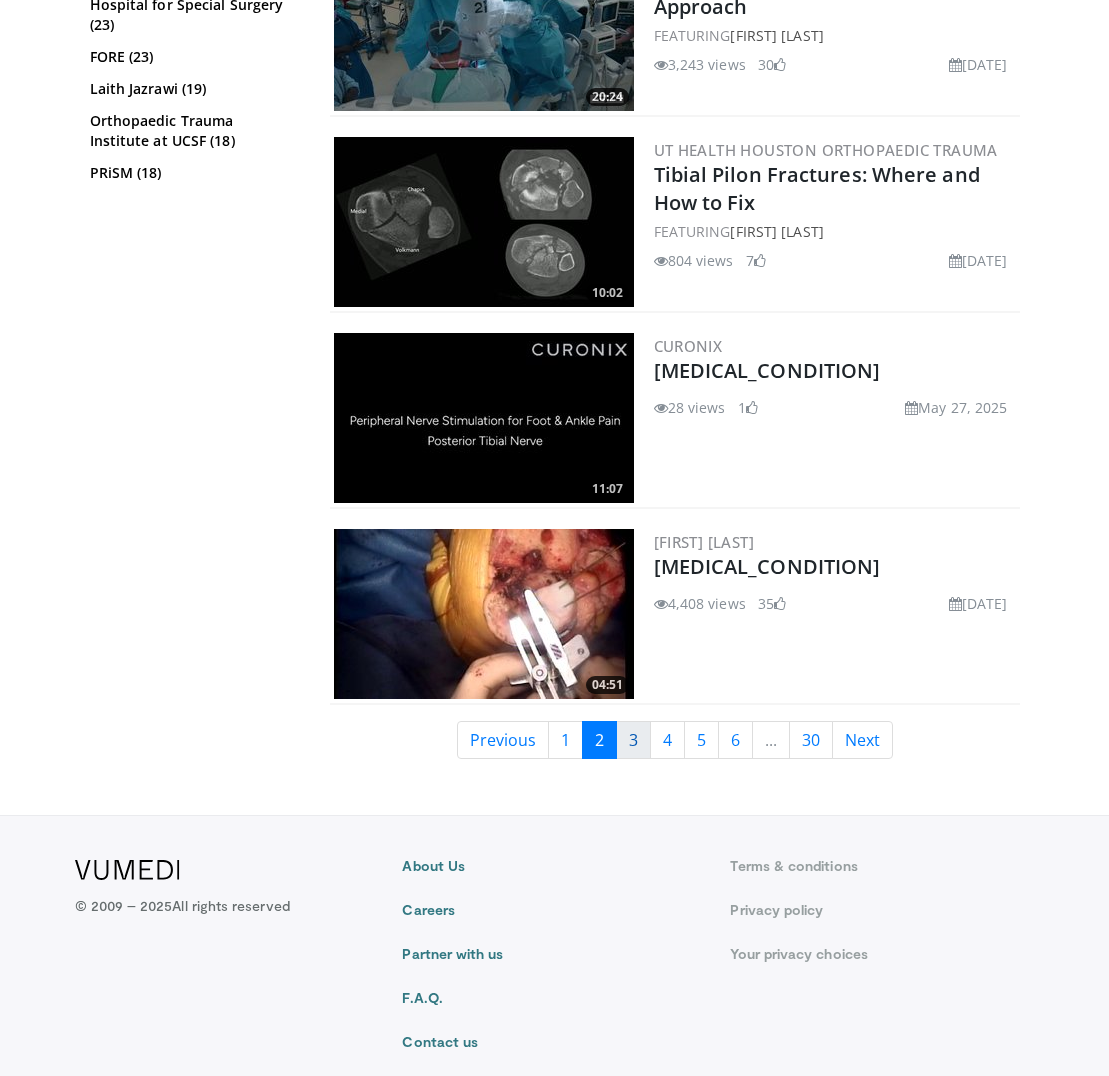 click on "3" at bounding box center (633, 740) 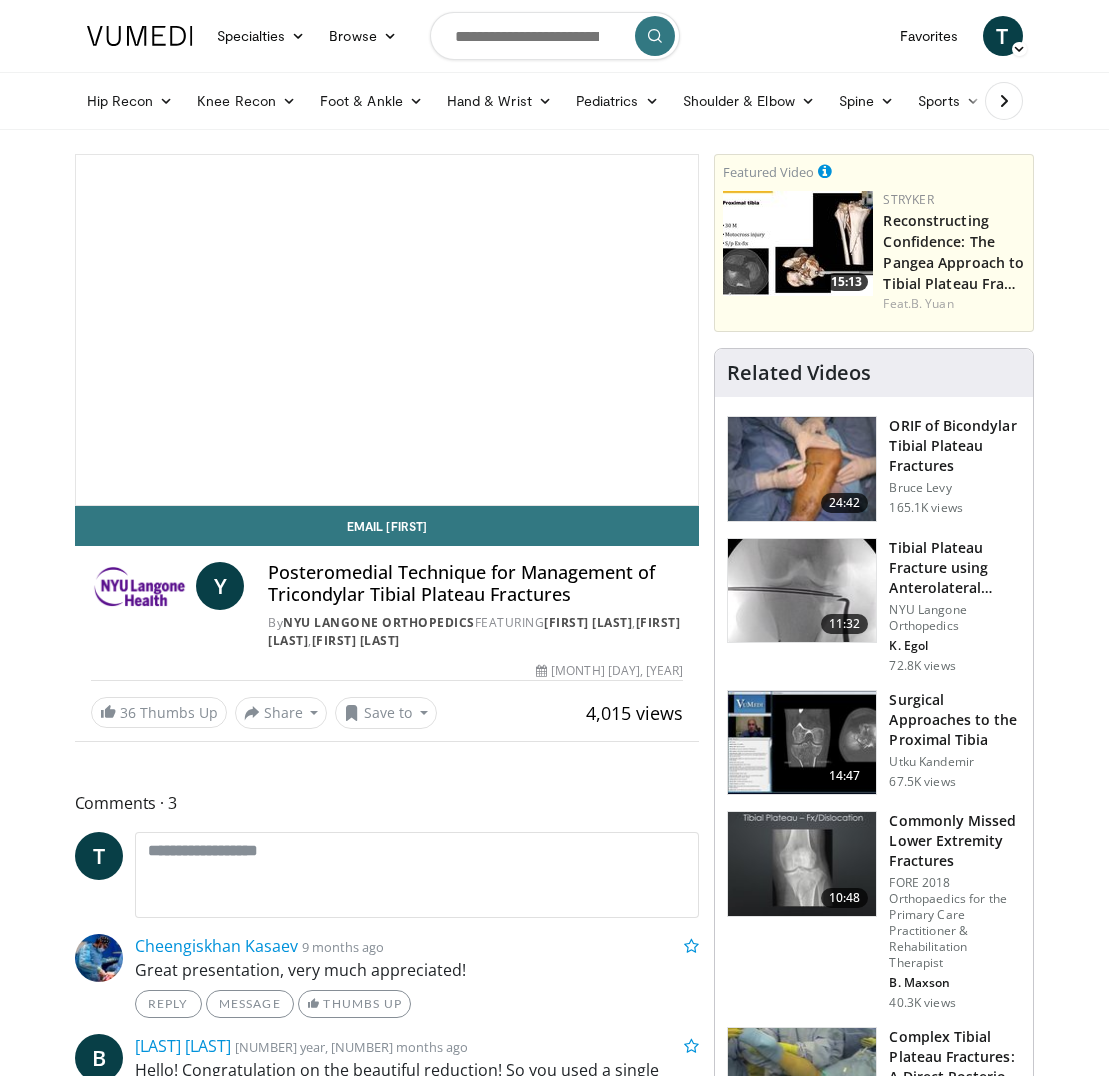 scroll, scrollTop: 0, scrollLeft: 0, axis: both 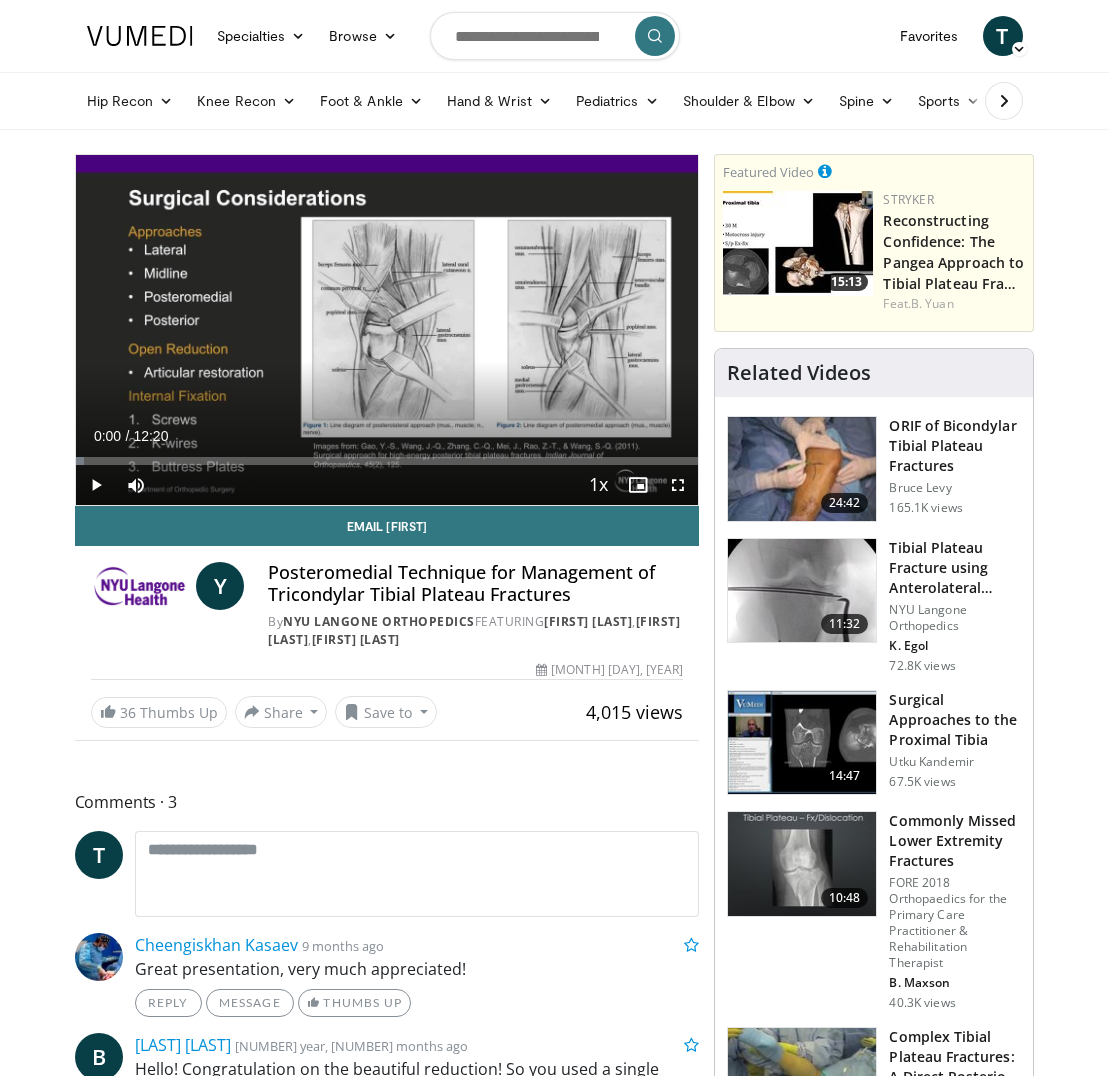 click at bounding box center (96, 485) 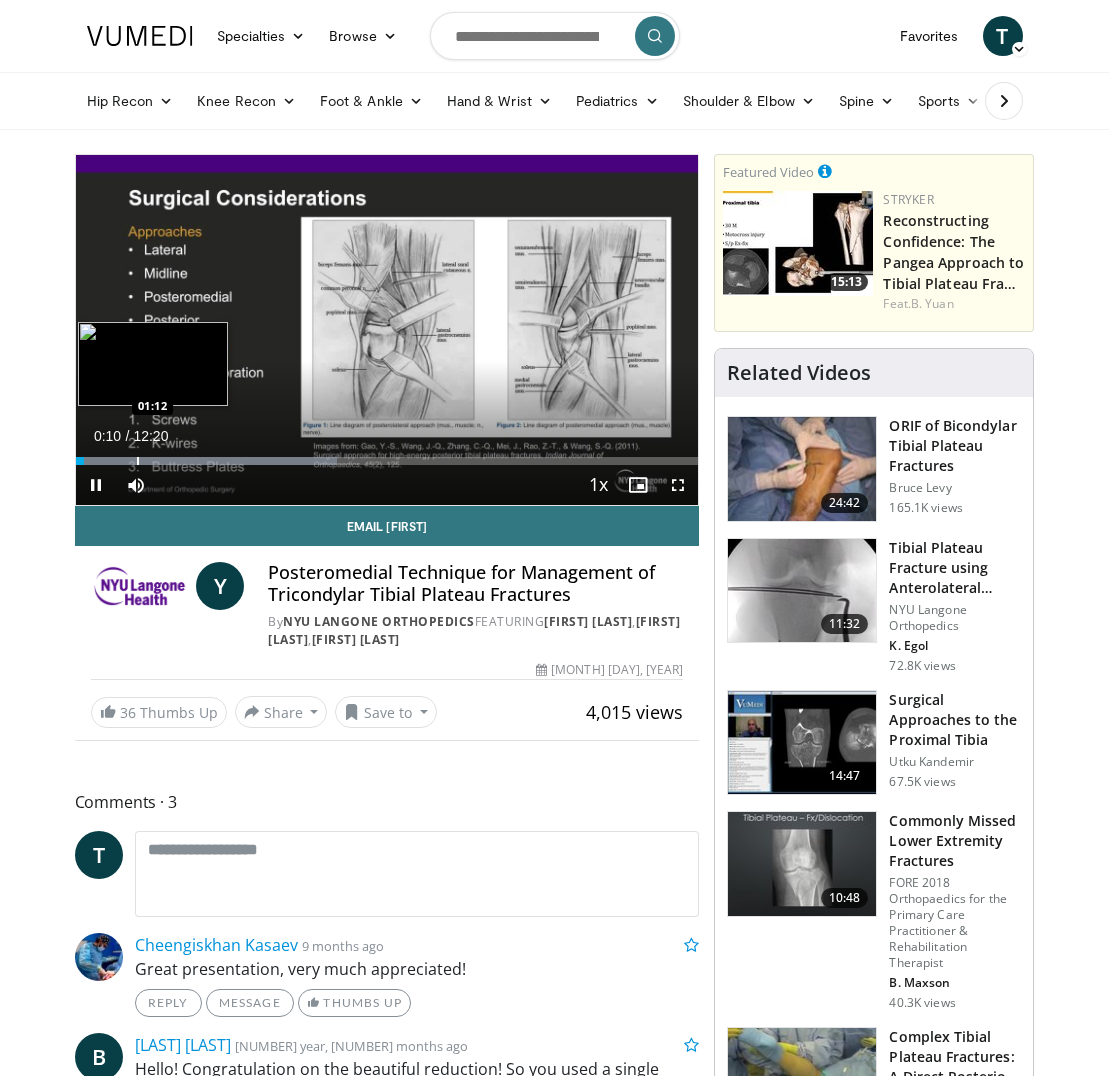 click on "Loaded :  41.92% 00:10 01:12" at bounding box center (387, 455) 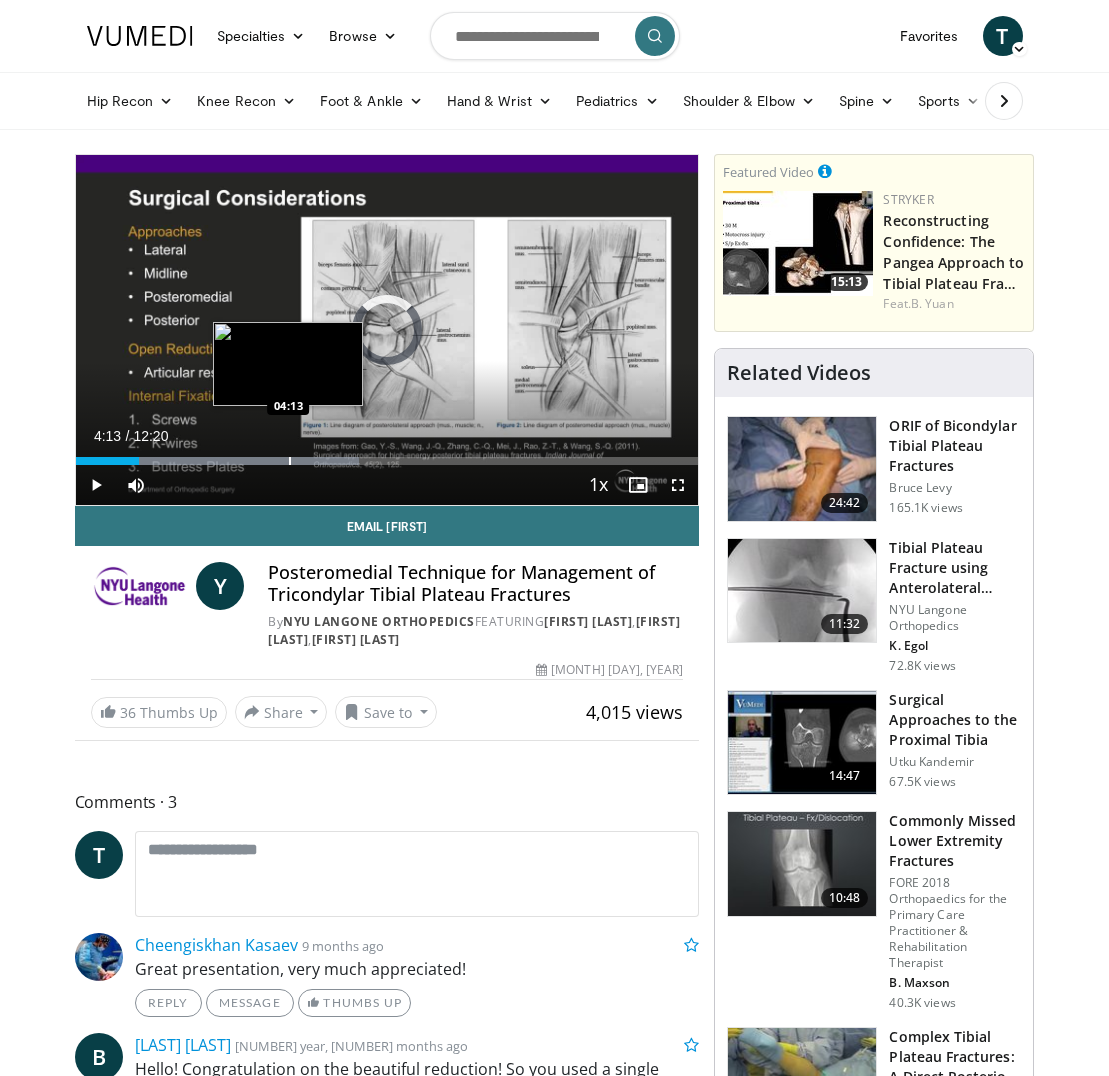 click at bounding box center (290, 461) 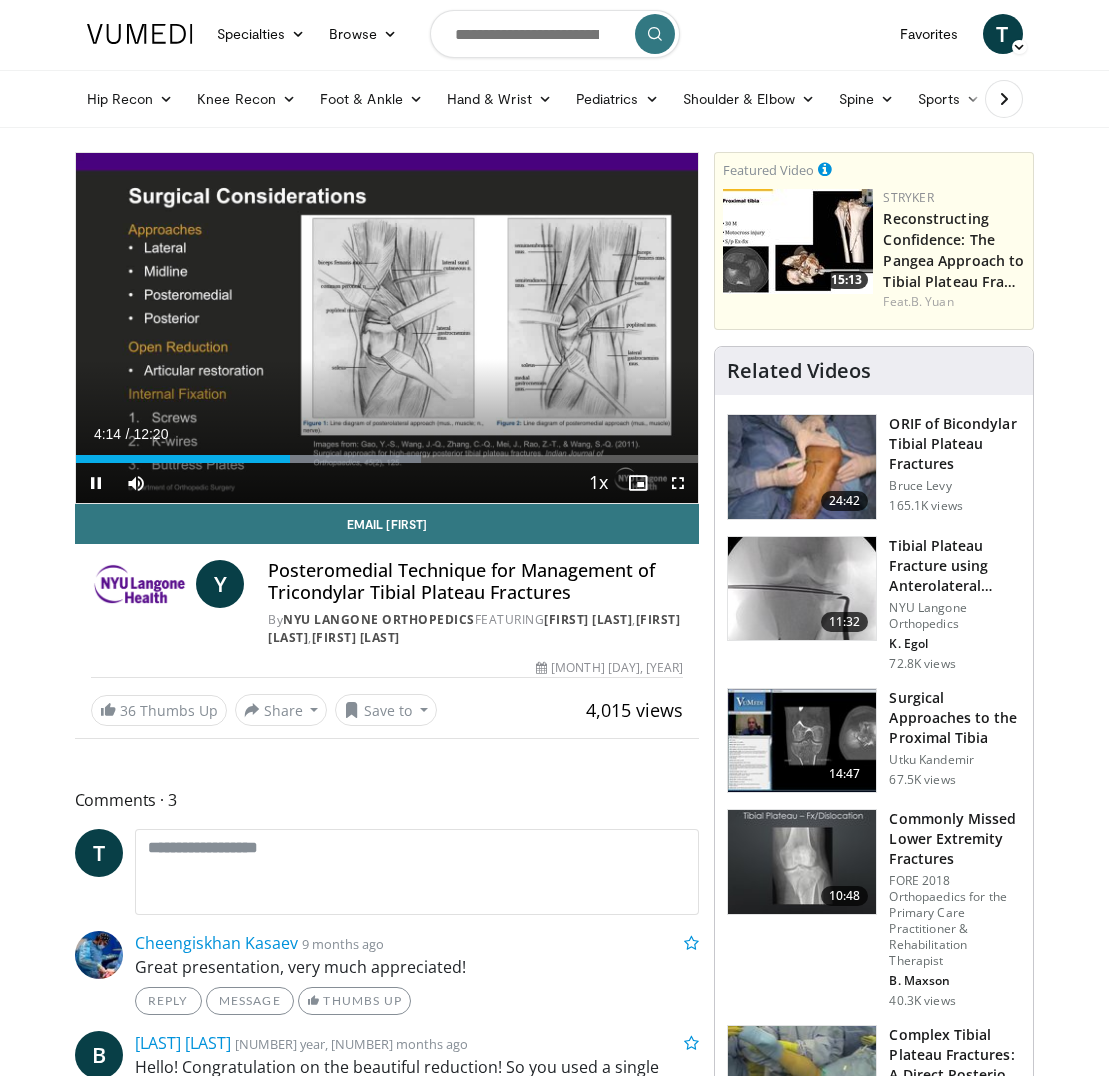 click at bounding box center (678, 483) 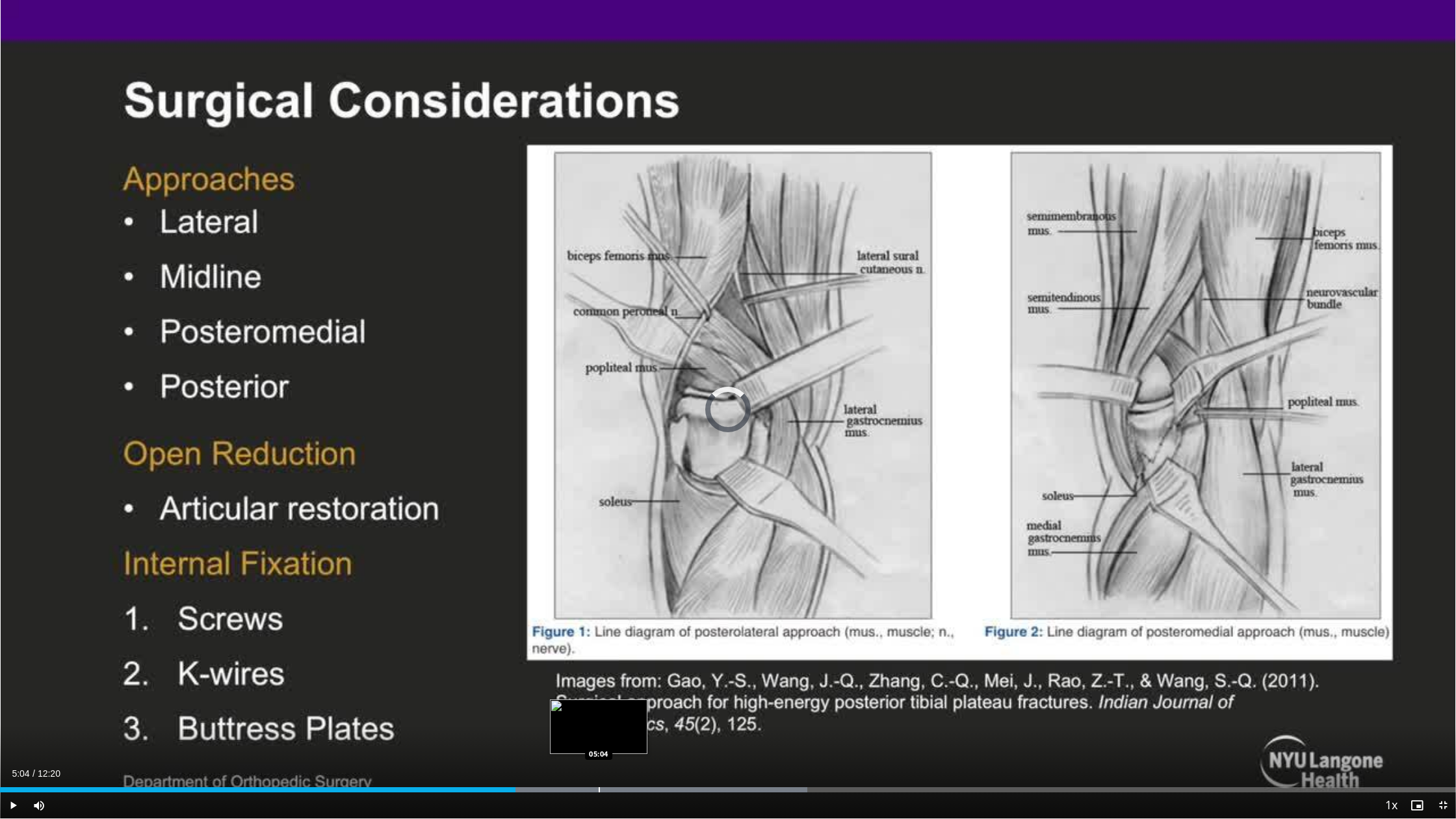 click at bounding box center (599, 790) 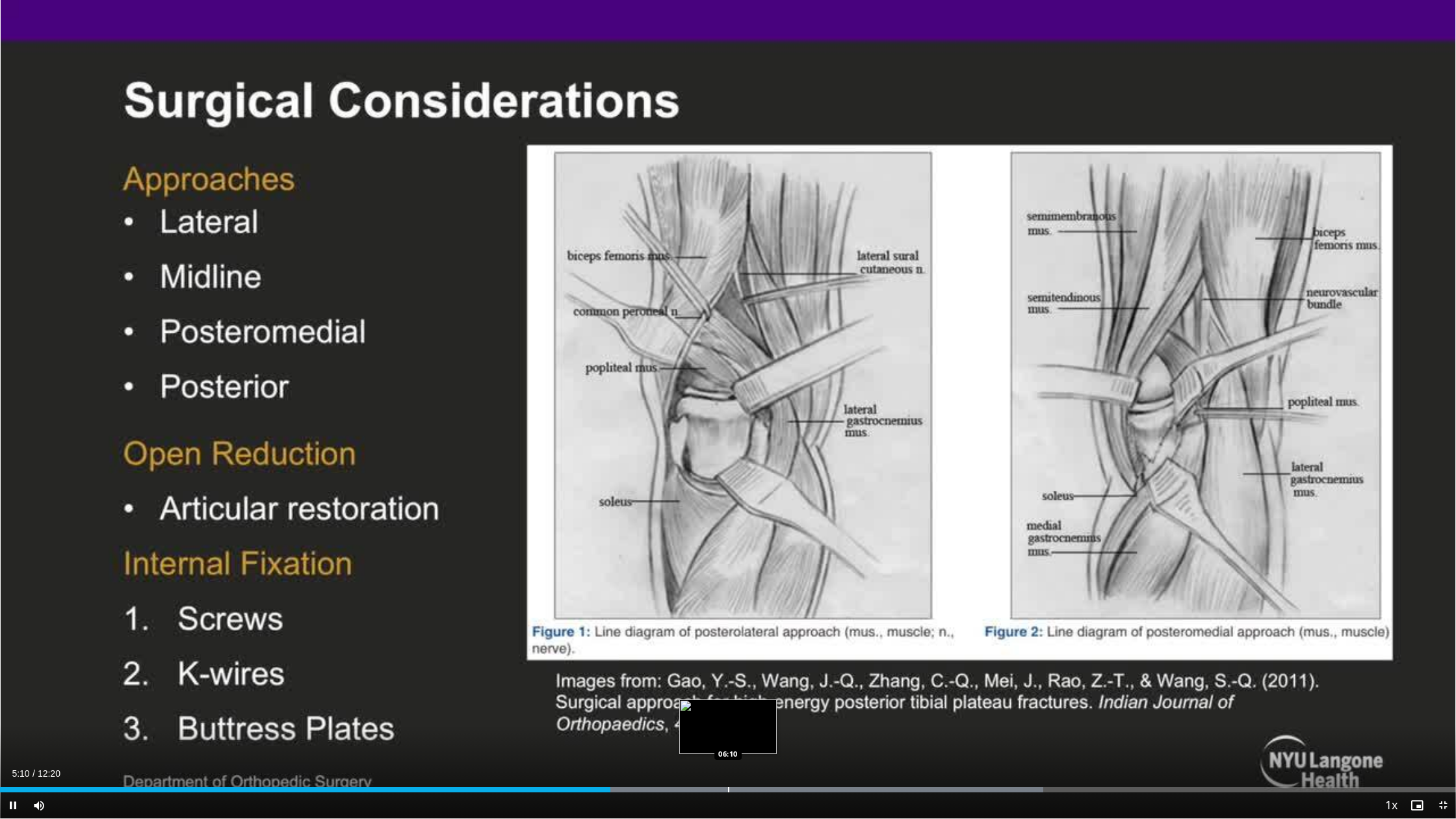 click at bounding box center [729, 790] 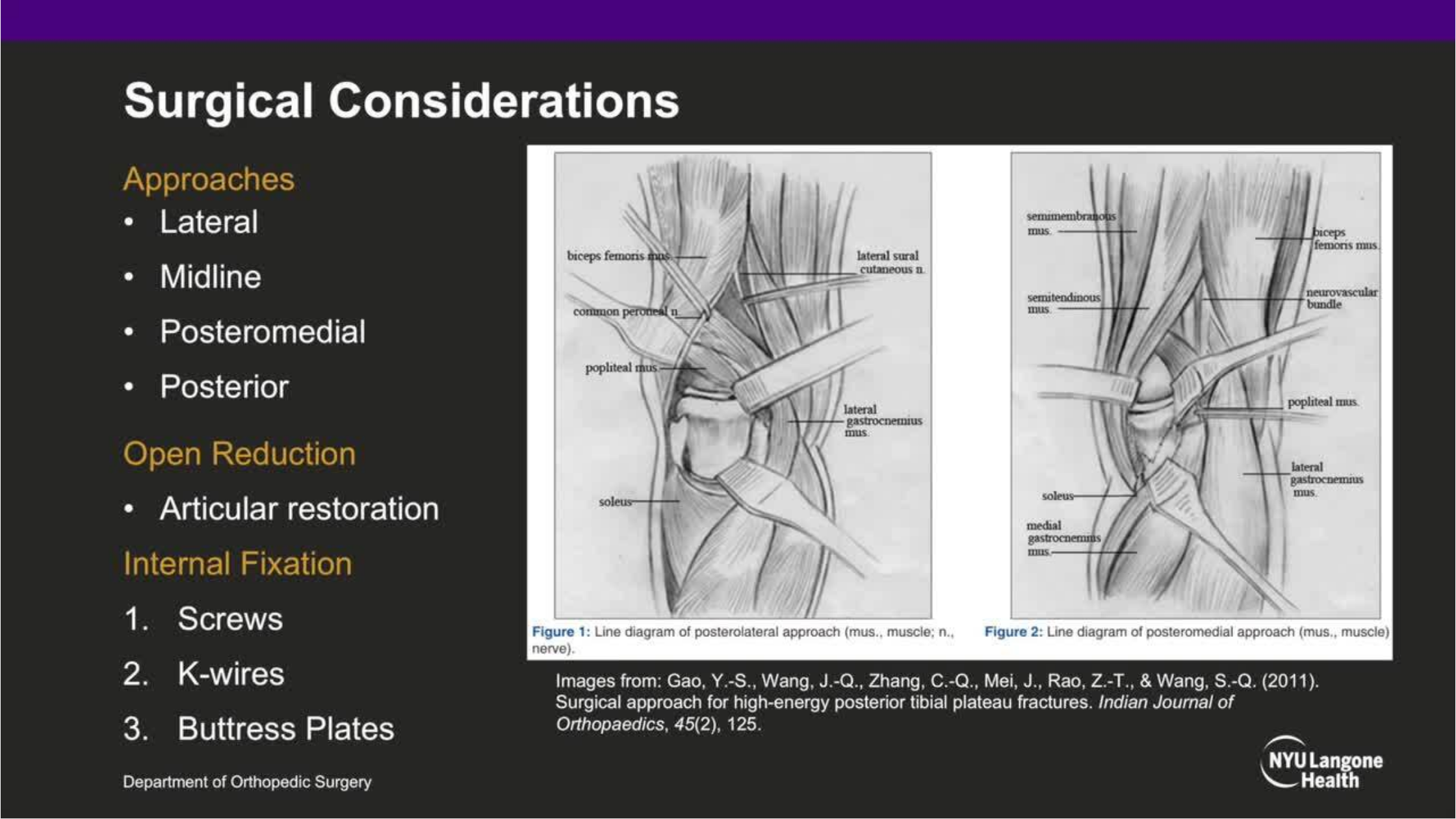 click on "10 seconds
Tap to unmute" at bounding box center (728, 409) 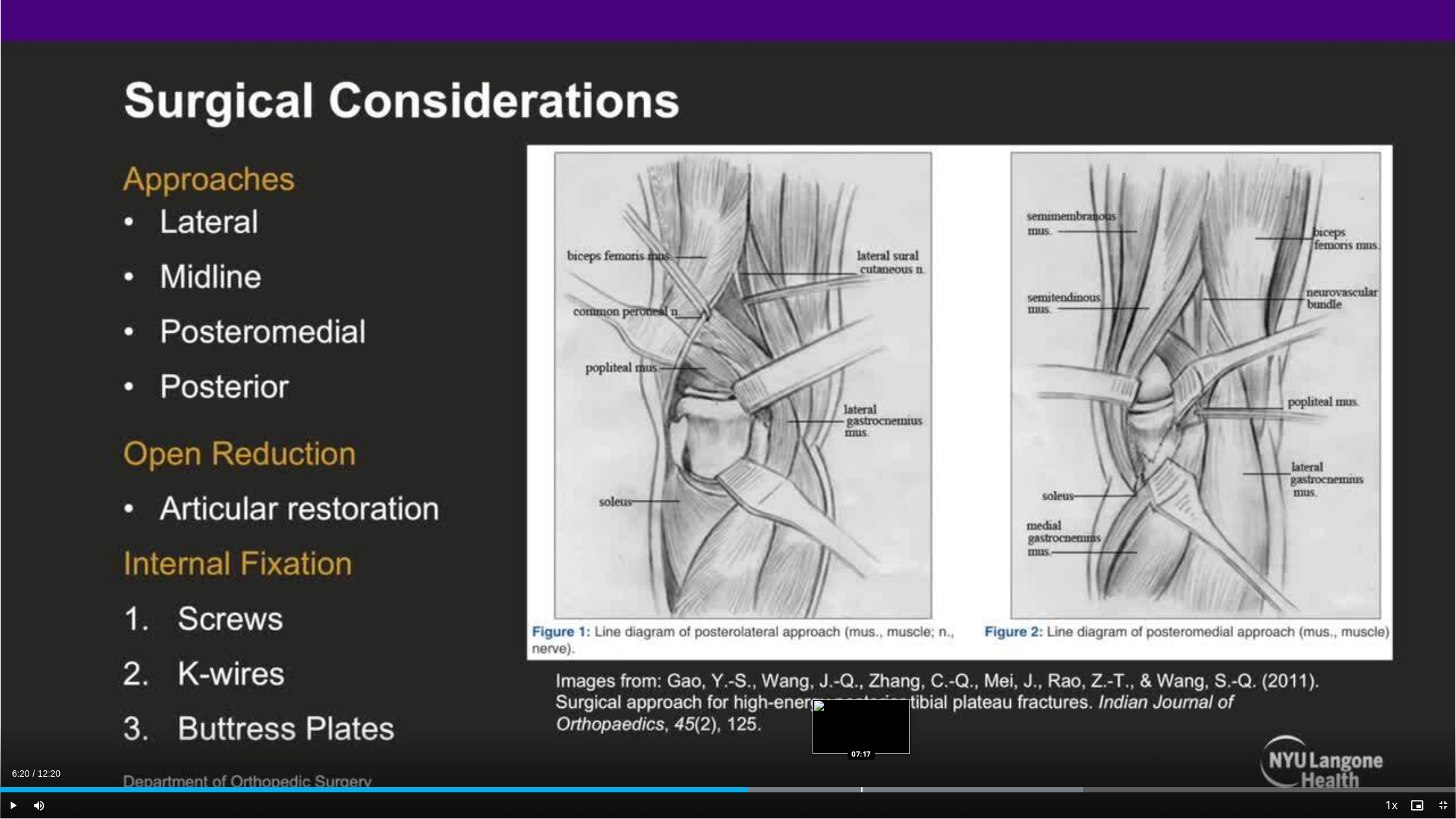 click at bounding box center (862, 790) 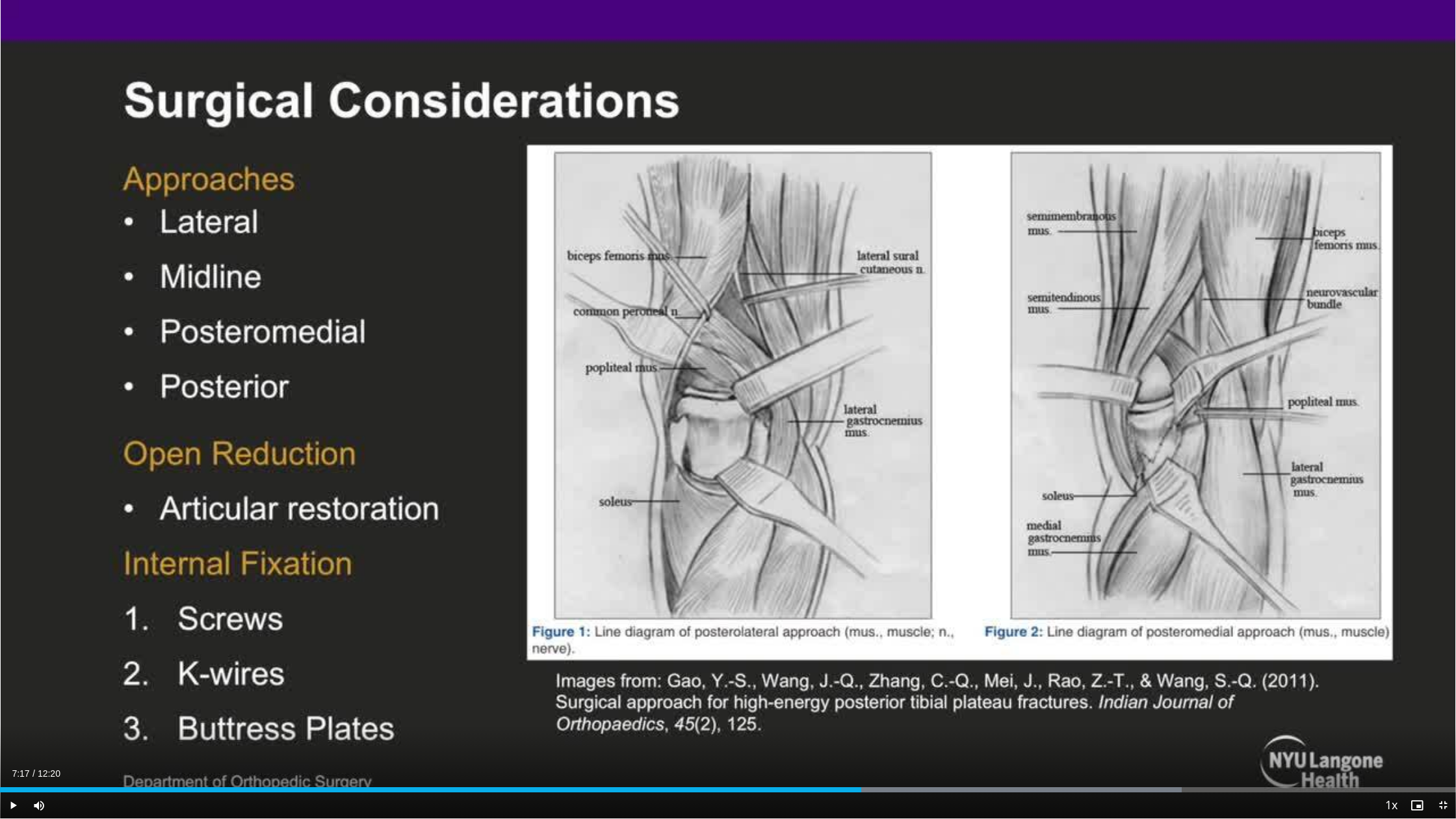 click at bounding box center [13, 805] 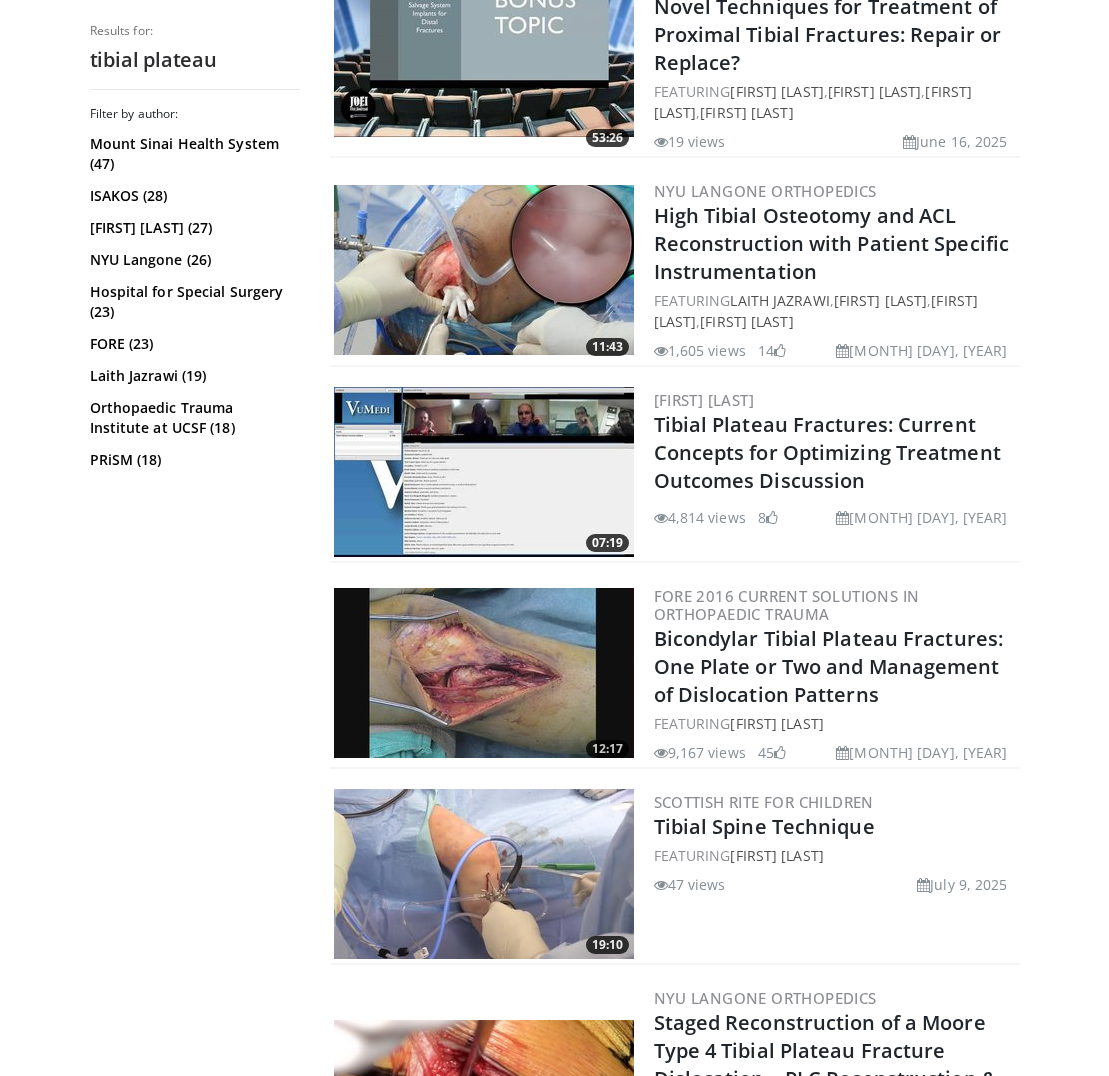 scroll, scrollTop: 867, scrollLeft: 0, axis: vertical 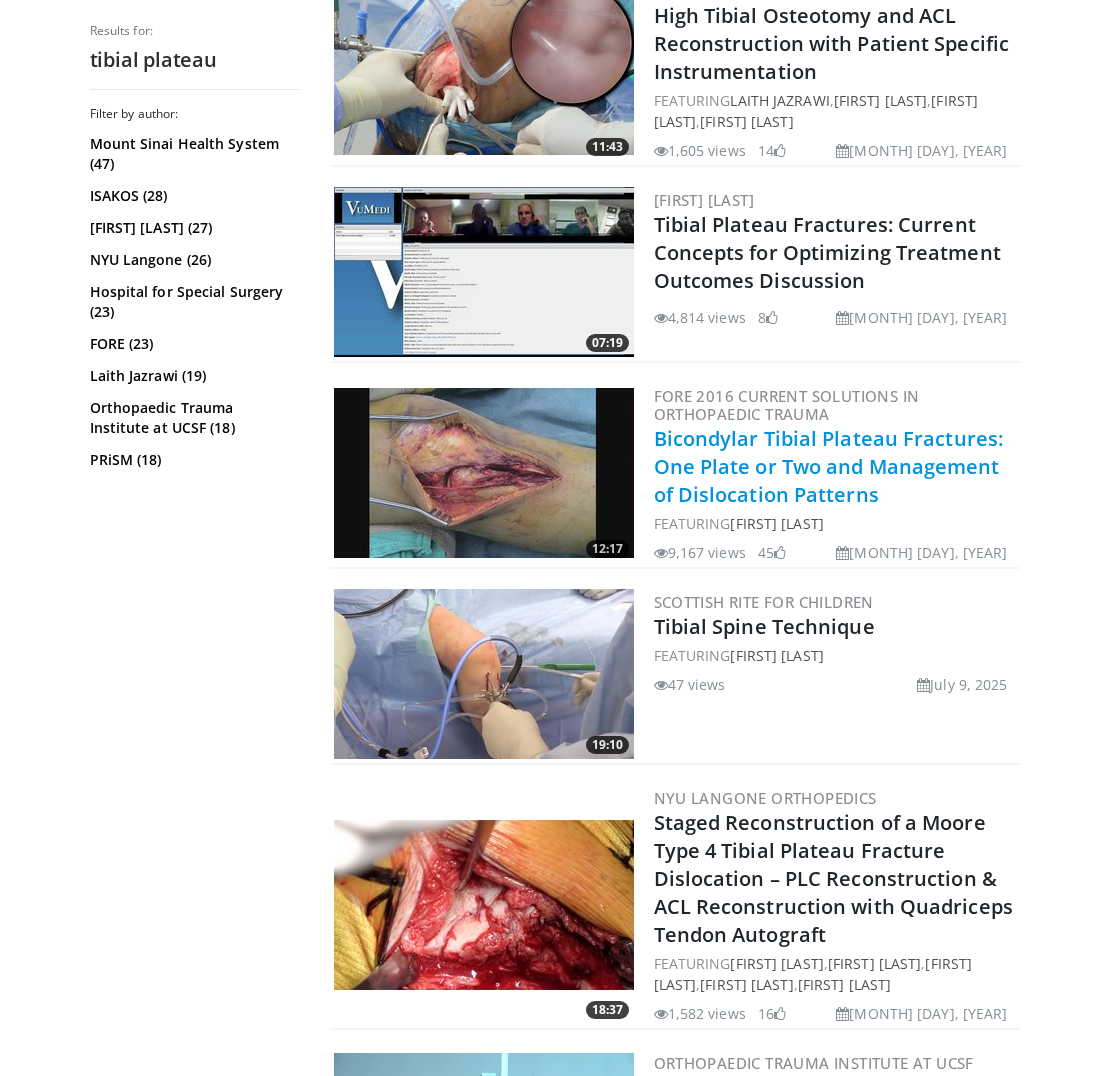 click on "Bicondylar Tibial Plateau Fractures: One Plate or Two and Management of Dislocation Patterns" at bounding box center (829, 466) 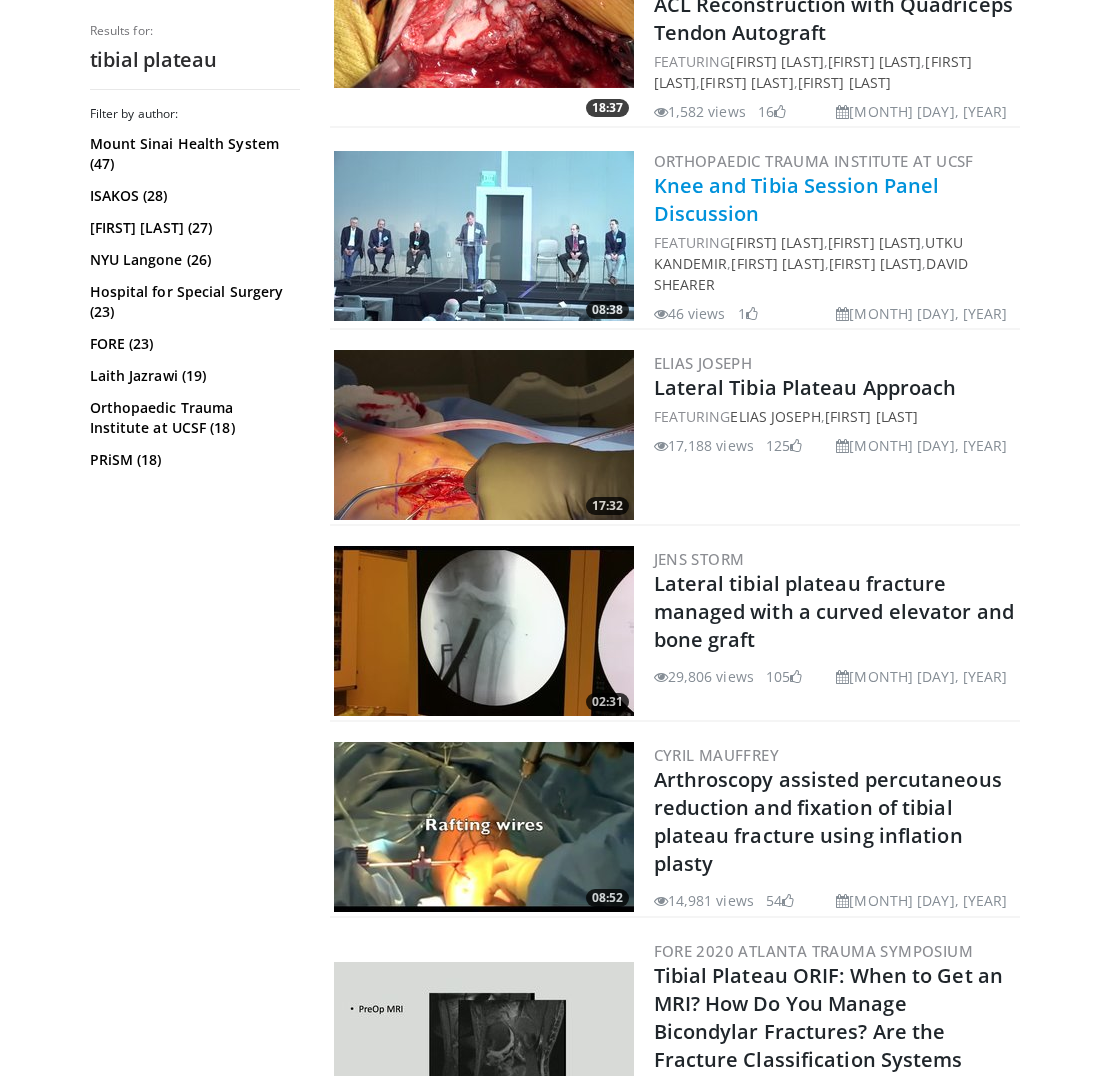 scroll, scrollTop: 1779, scrollLeft: 0, axis: vertical 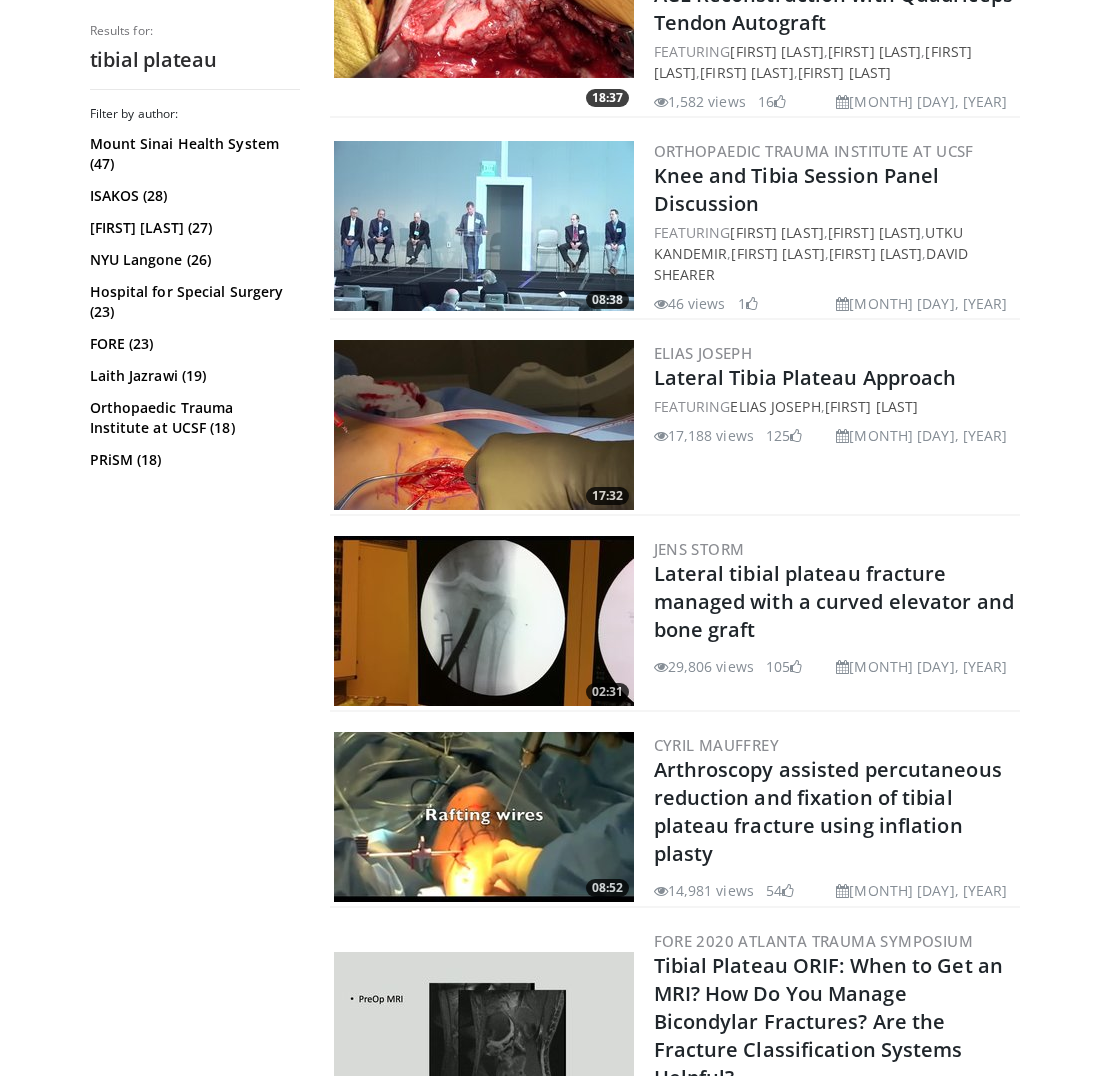 click at bounding box center [484, 425] 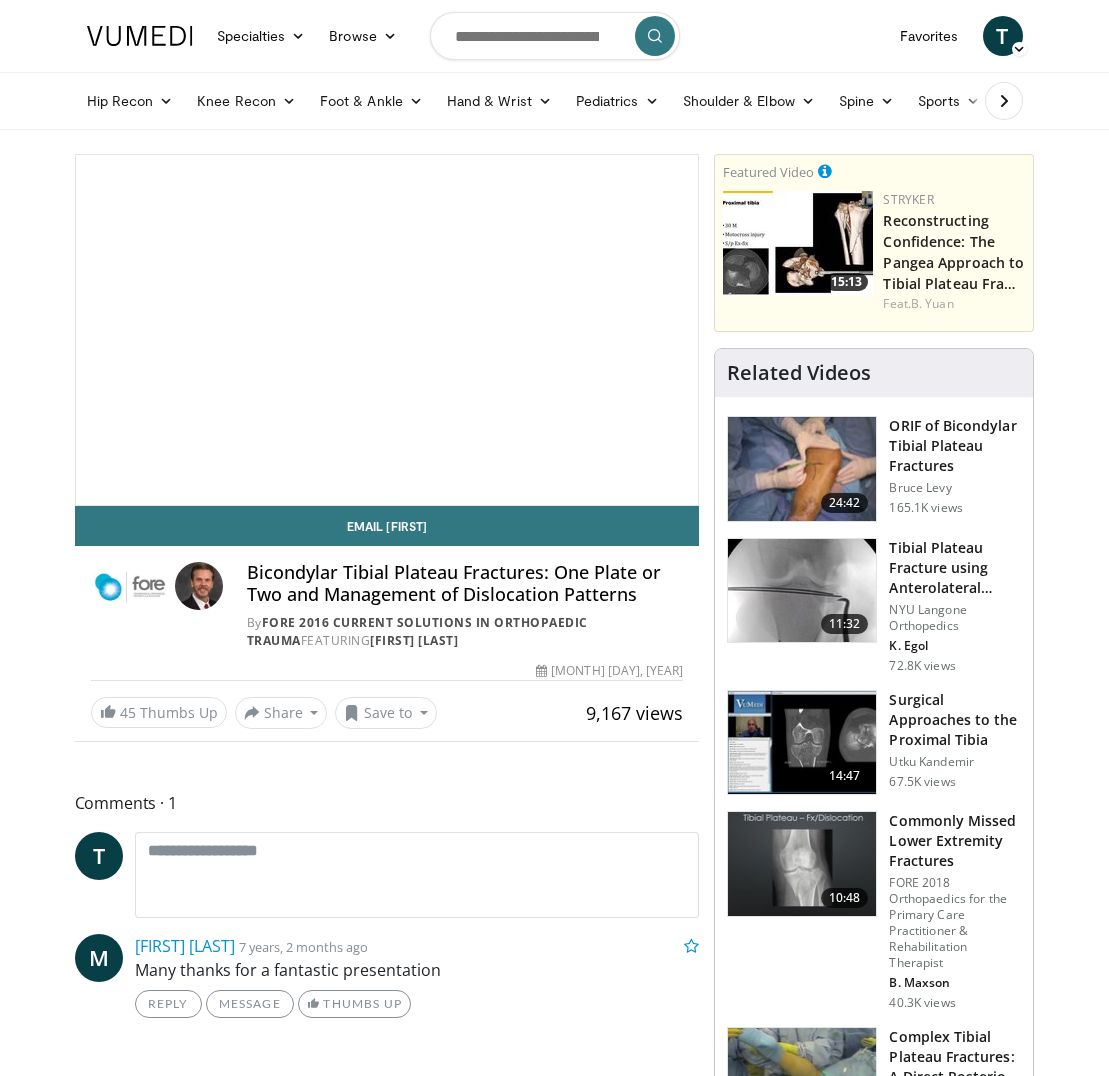 scroll, scrollTop: 0, scrollLeft: 0, axis: both 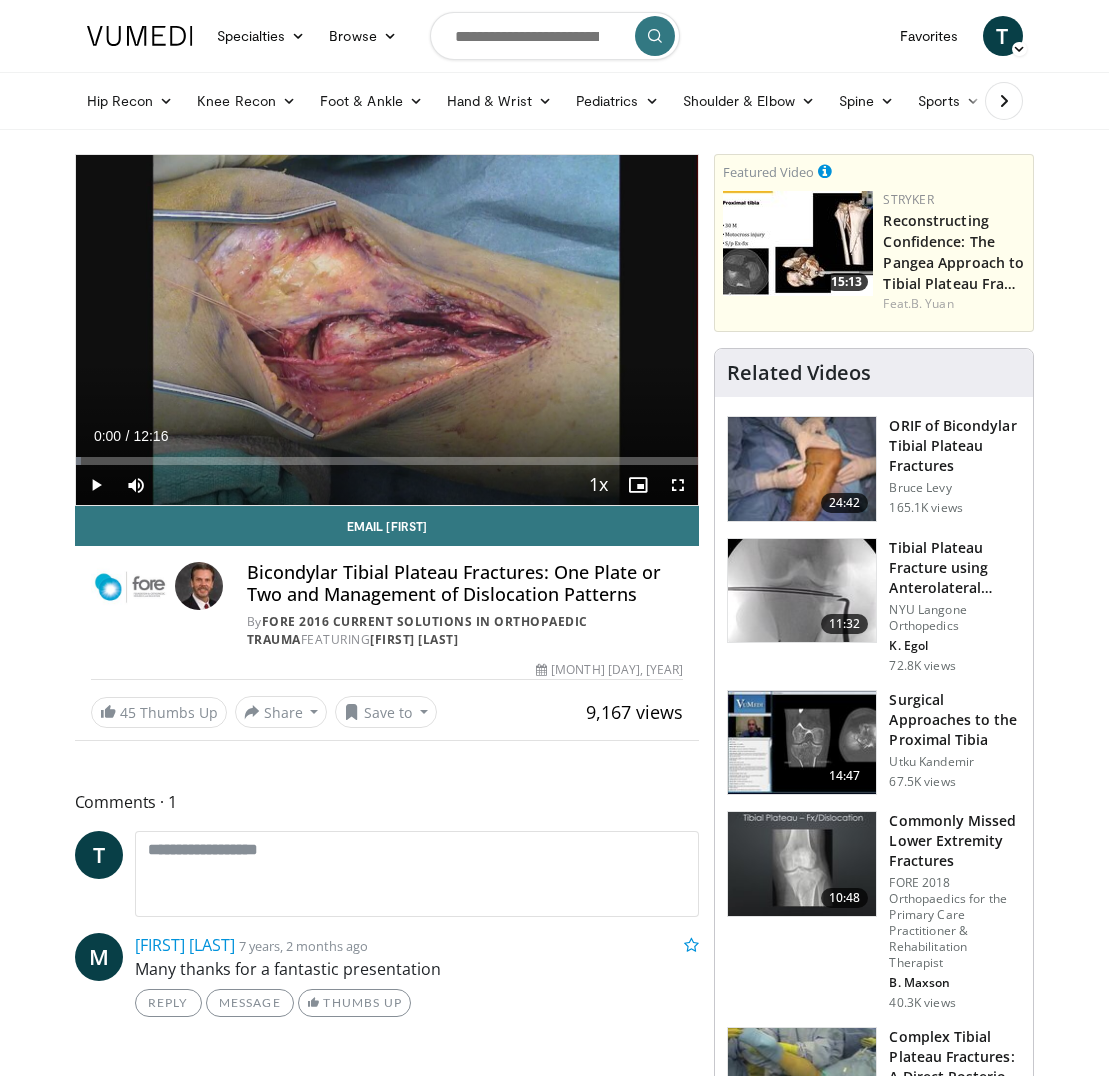 click at bounding box center (96, 485) 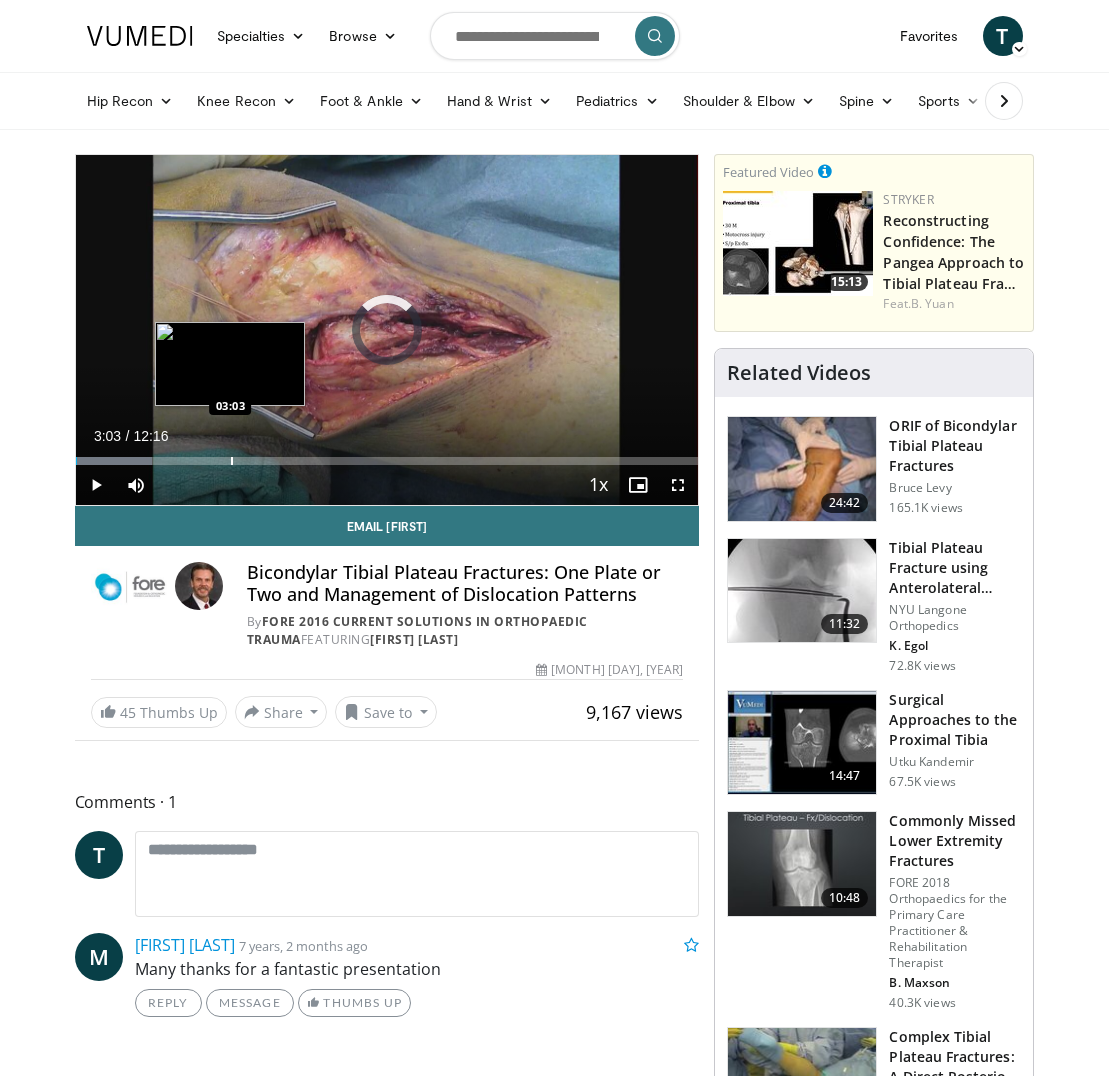click at bounding box center [232, 461] 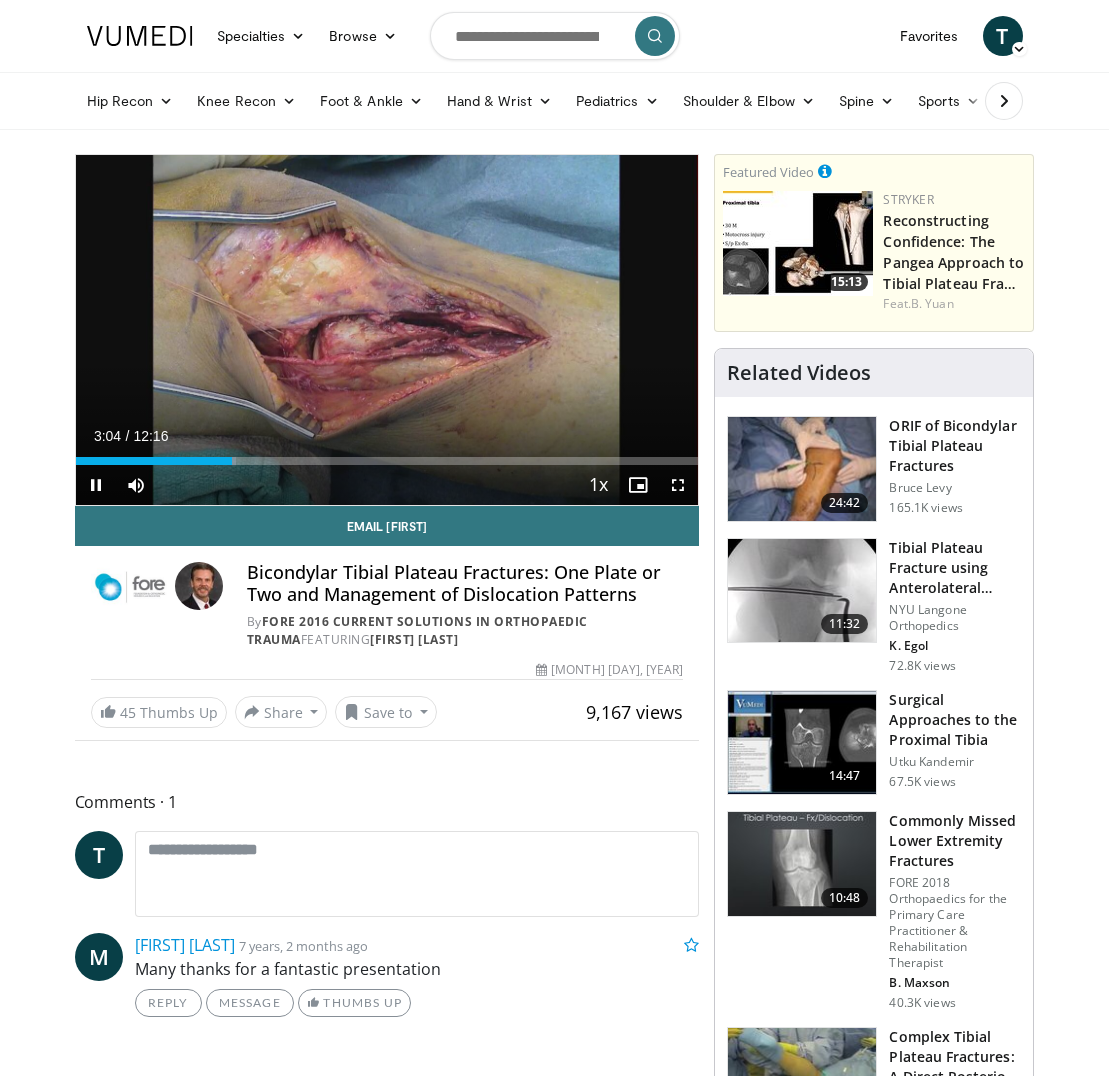 click at bounding box center [678, 485] 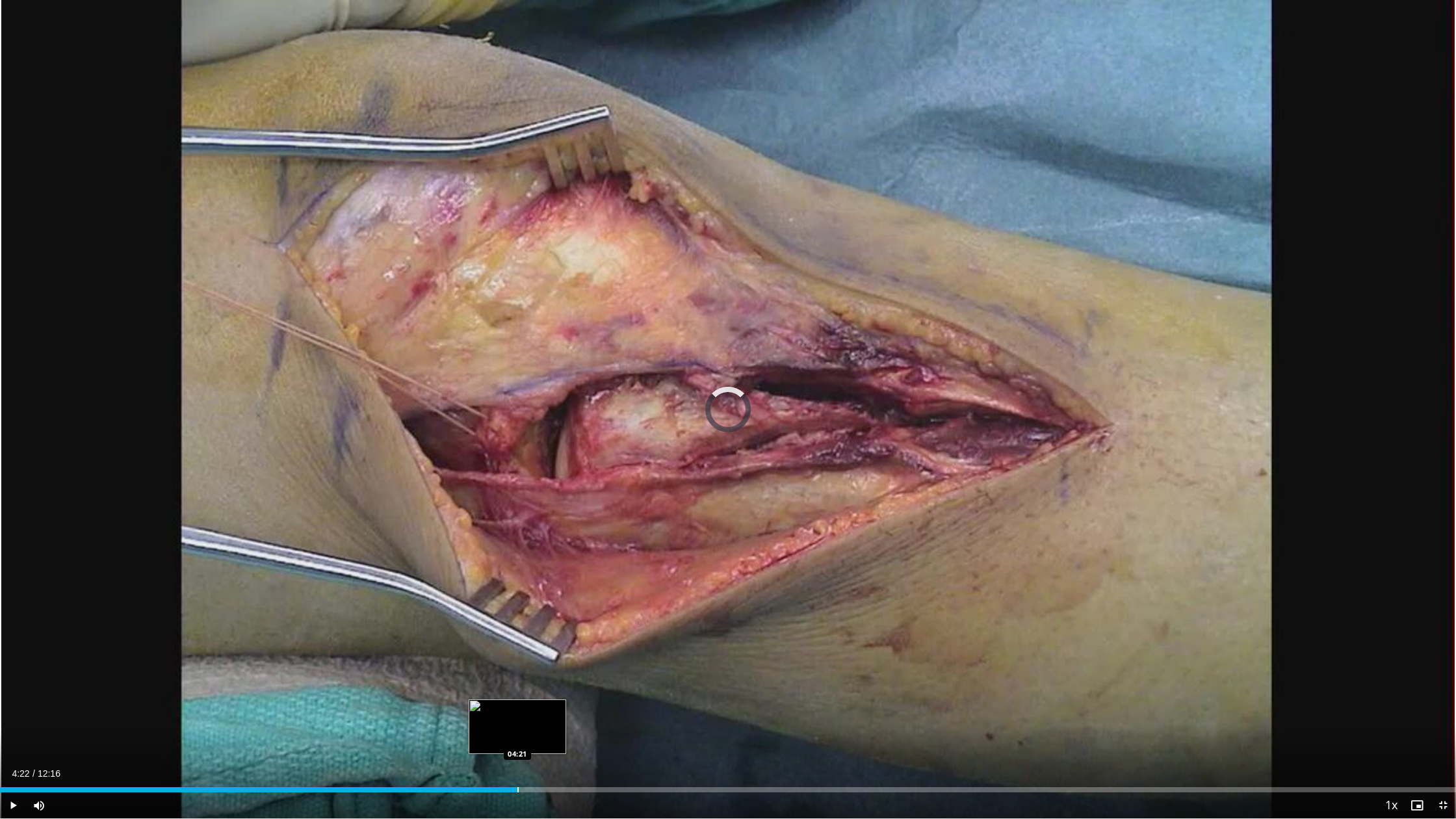click on "Loaded :  29.91% 03:07 04:21" at bounding box center (728, 786) 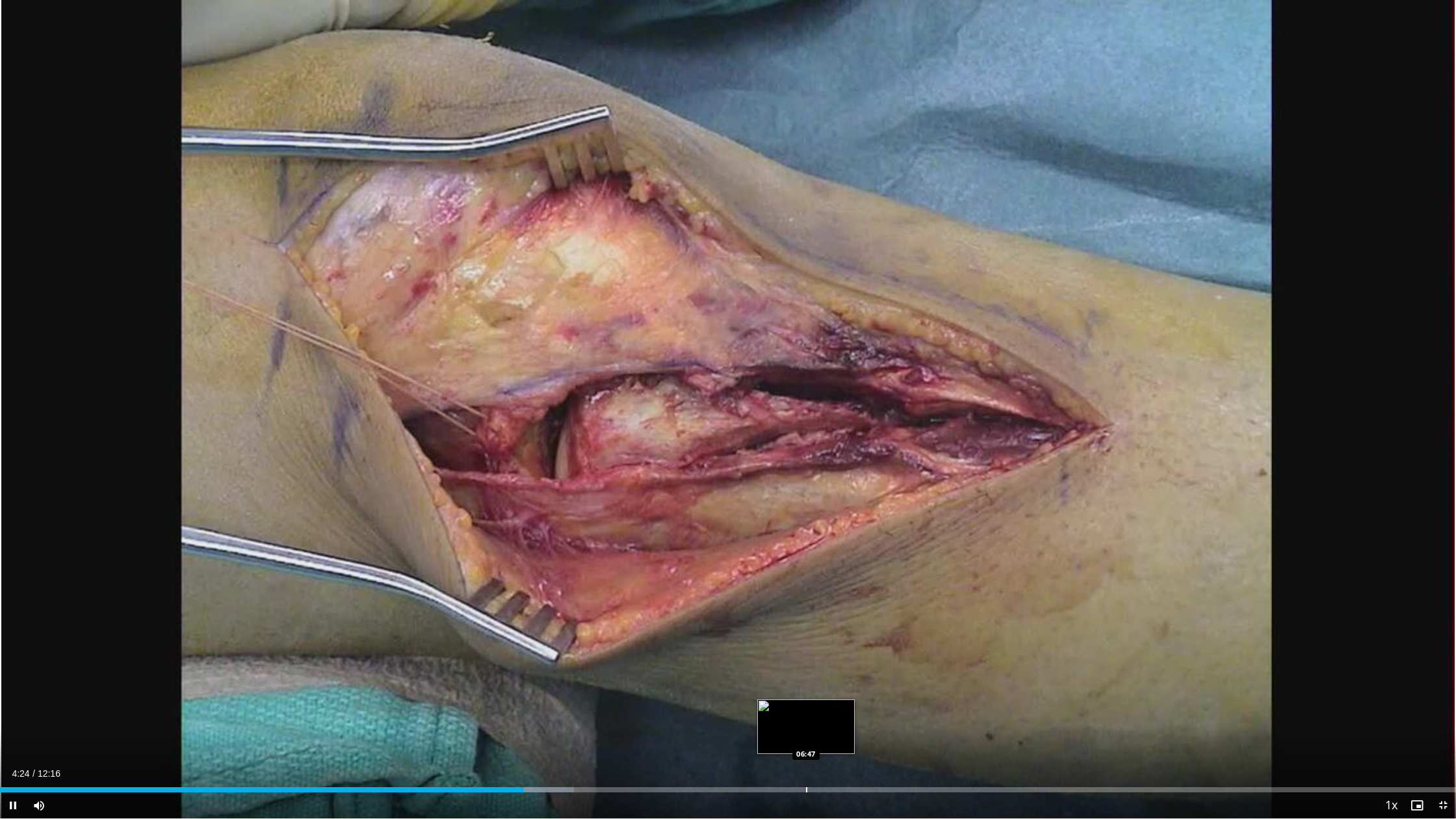 click on "Loaded :  39.43% 04:24 06:47" at bounding box center (728, 786) 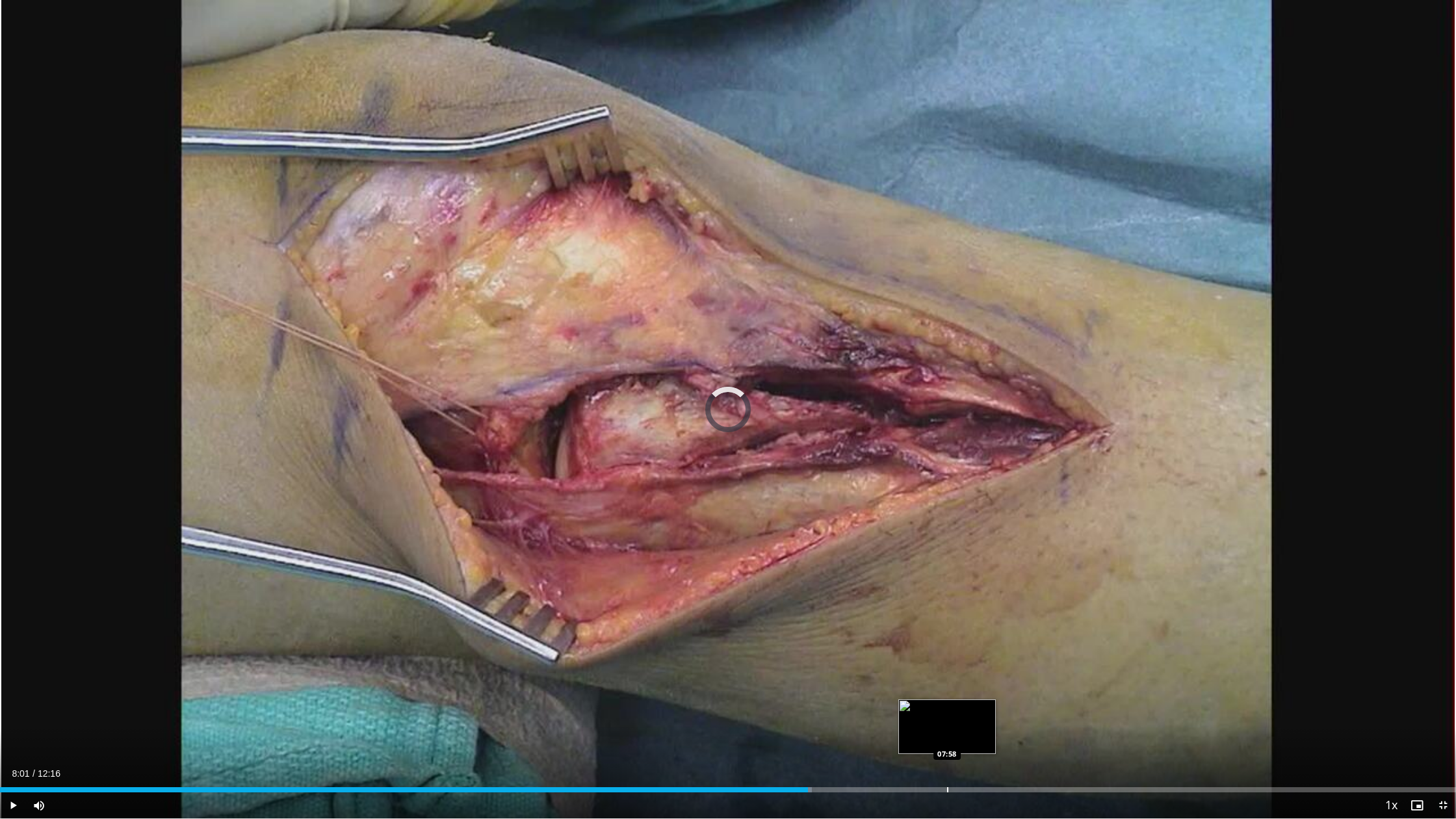 click on "Loaded :  55.75% 06:48 07:58" at bounding box center (728, 786) 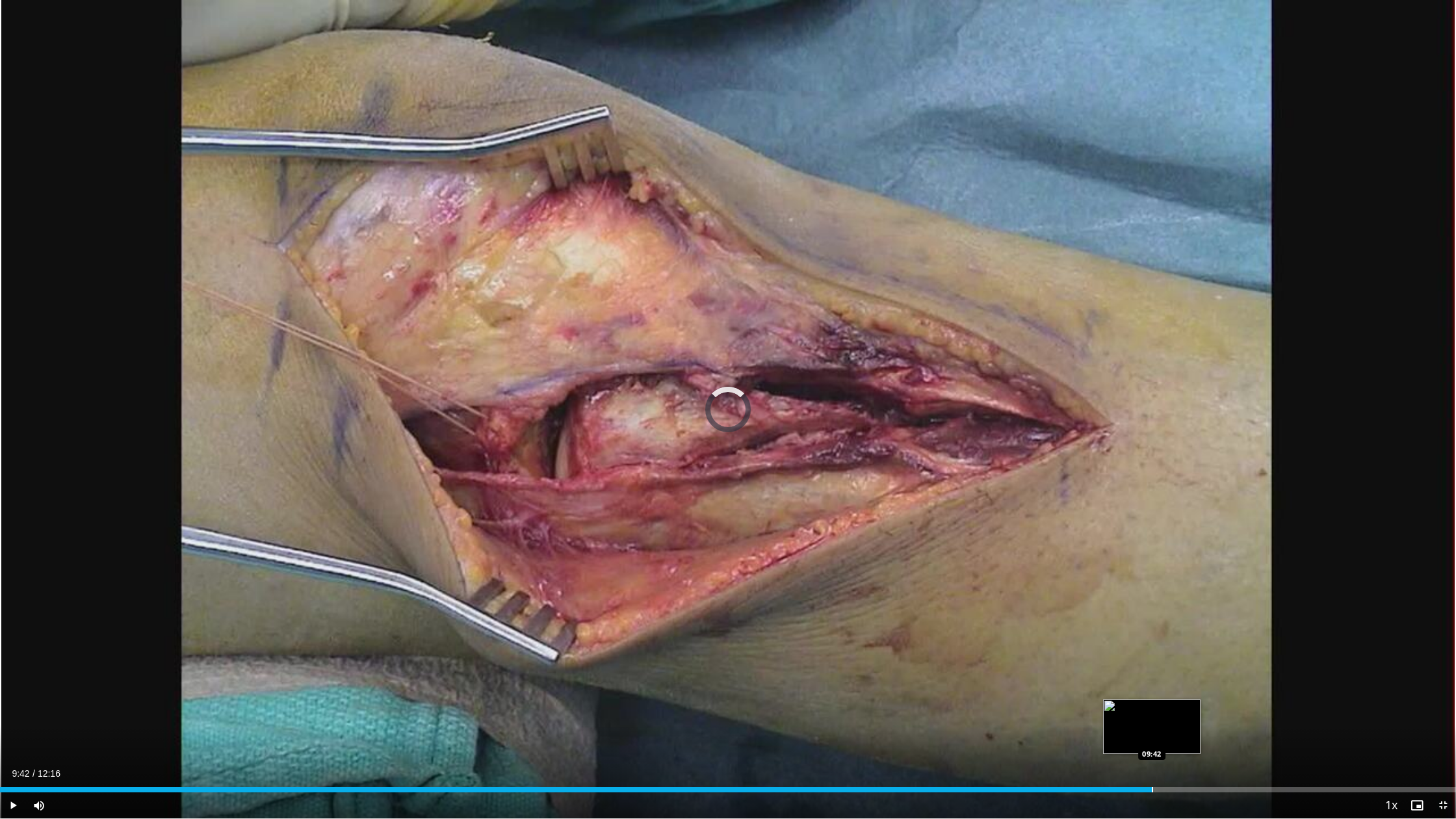 click on "Loaded :  68.12% 08:02 09:42" at bounding box center (728, 790) 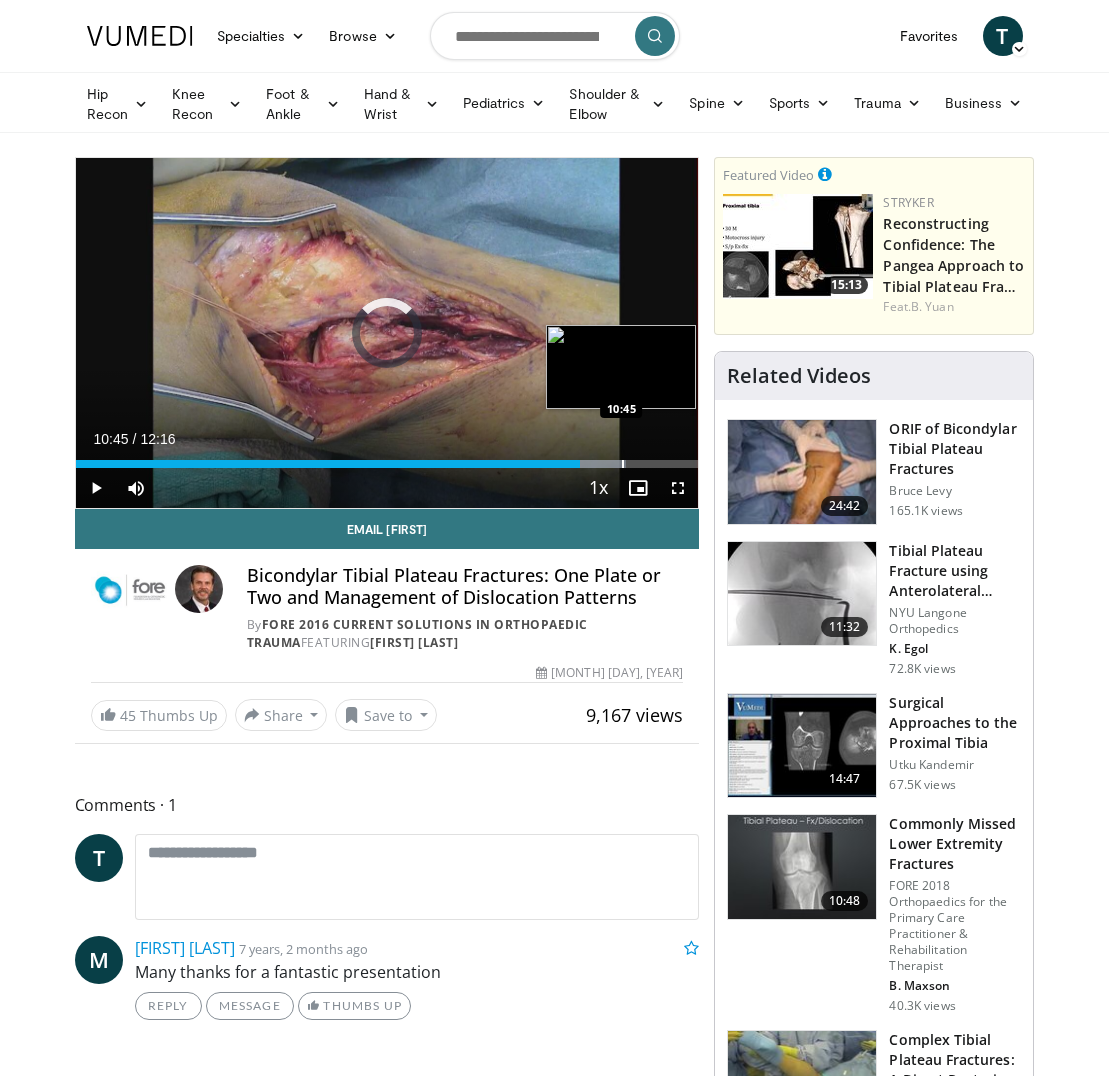 click on "Loaded :  88.39% 09:55 10:45" at bounding box center (387, 458) 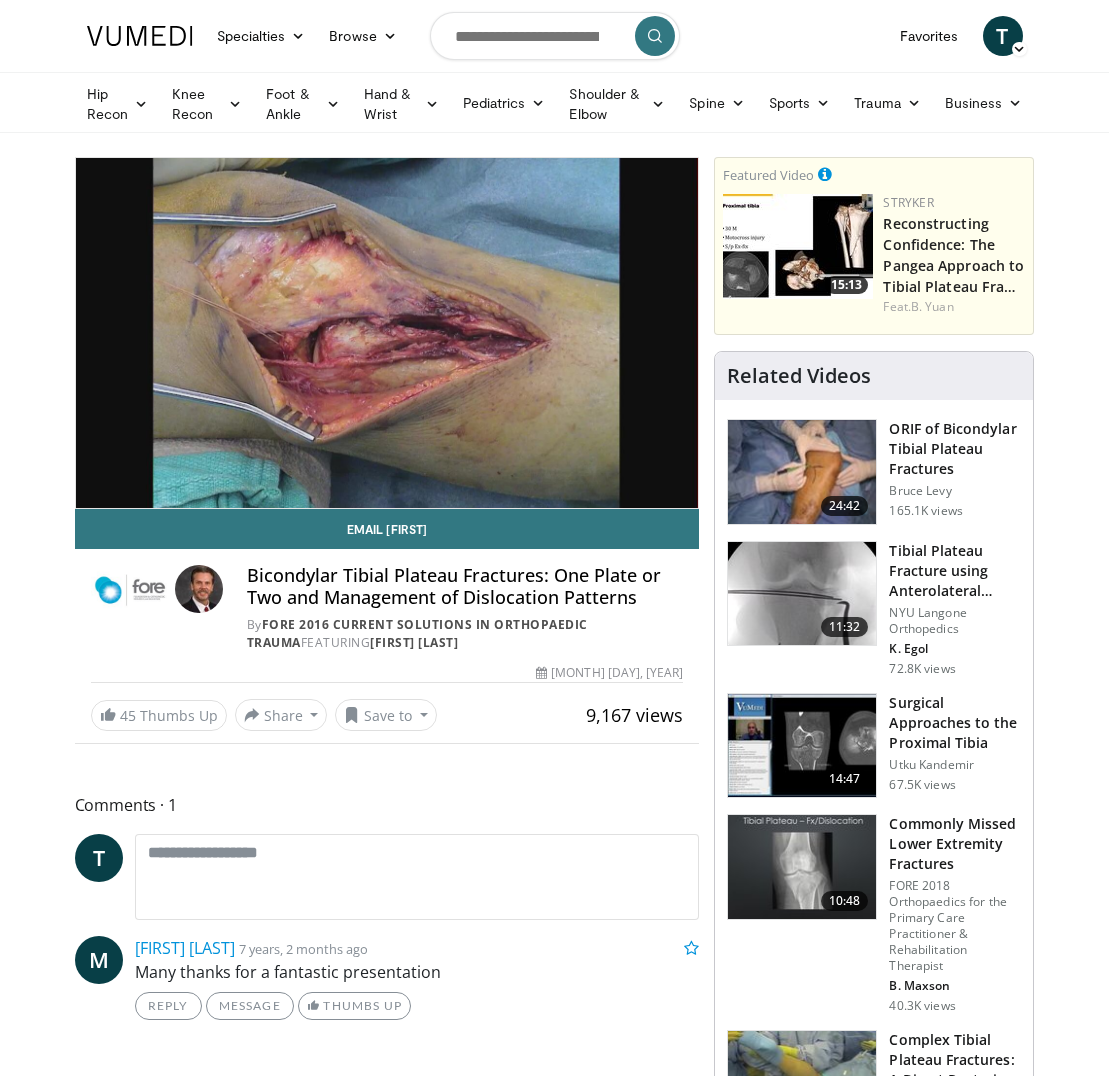 scroll, scrollTop: 0, scrollLeft: 0, axis: both 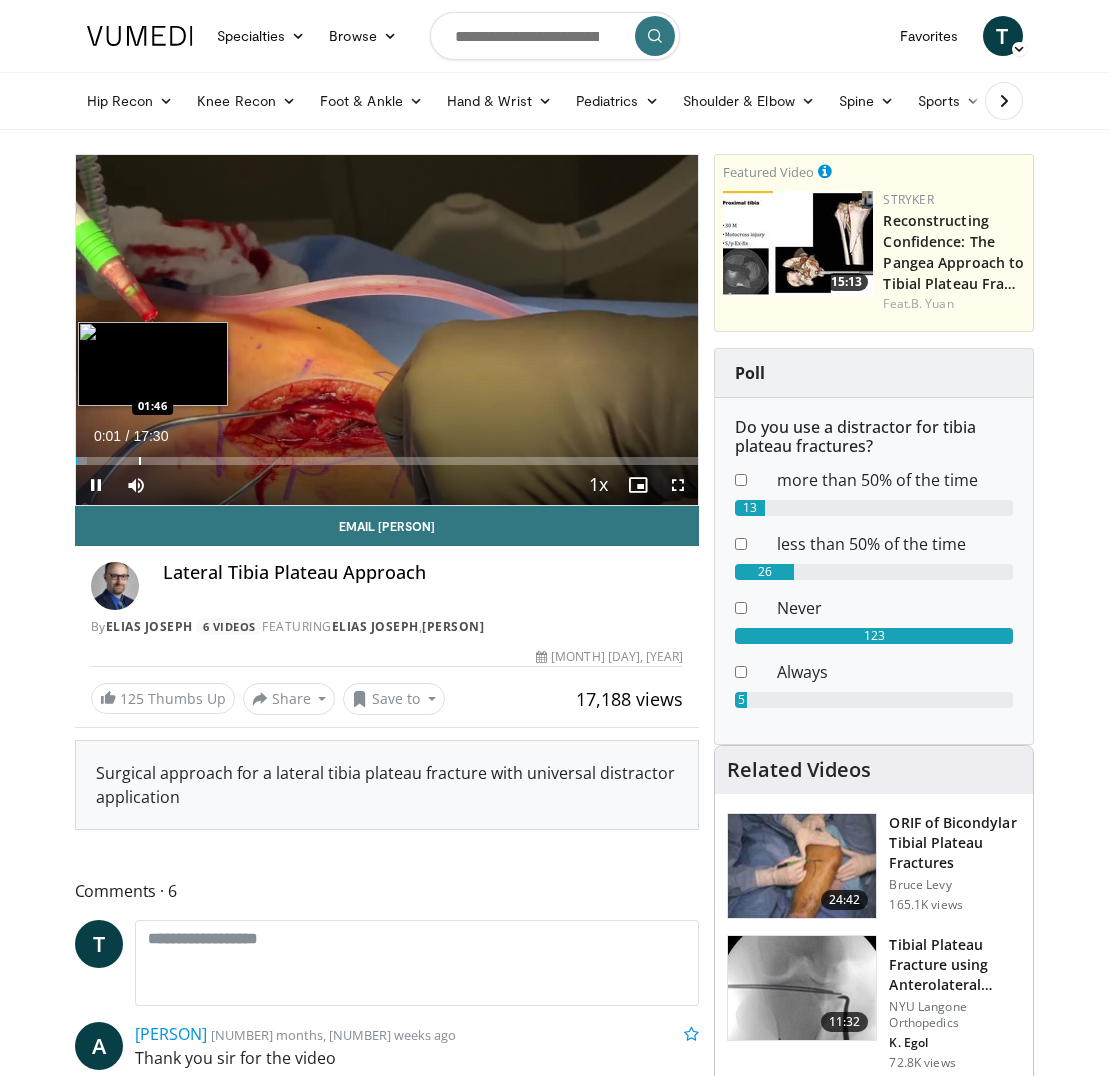 click on "Loaded :  1.90% 00:01 01:46" at bounding box center (387, 455) 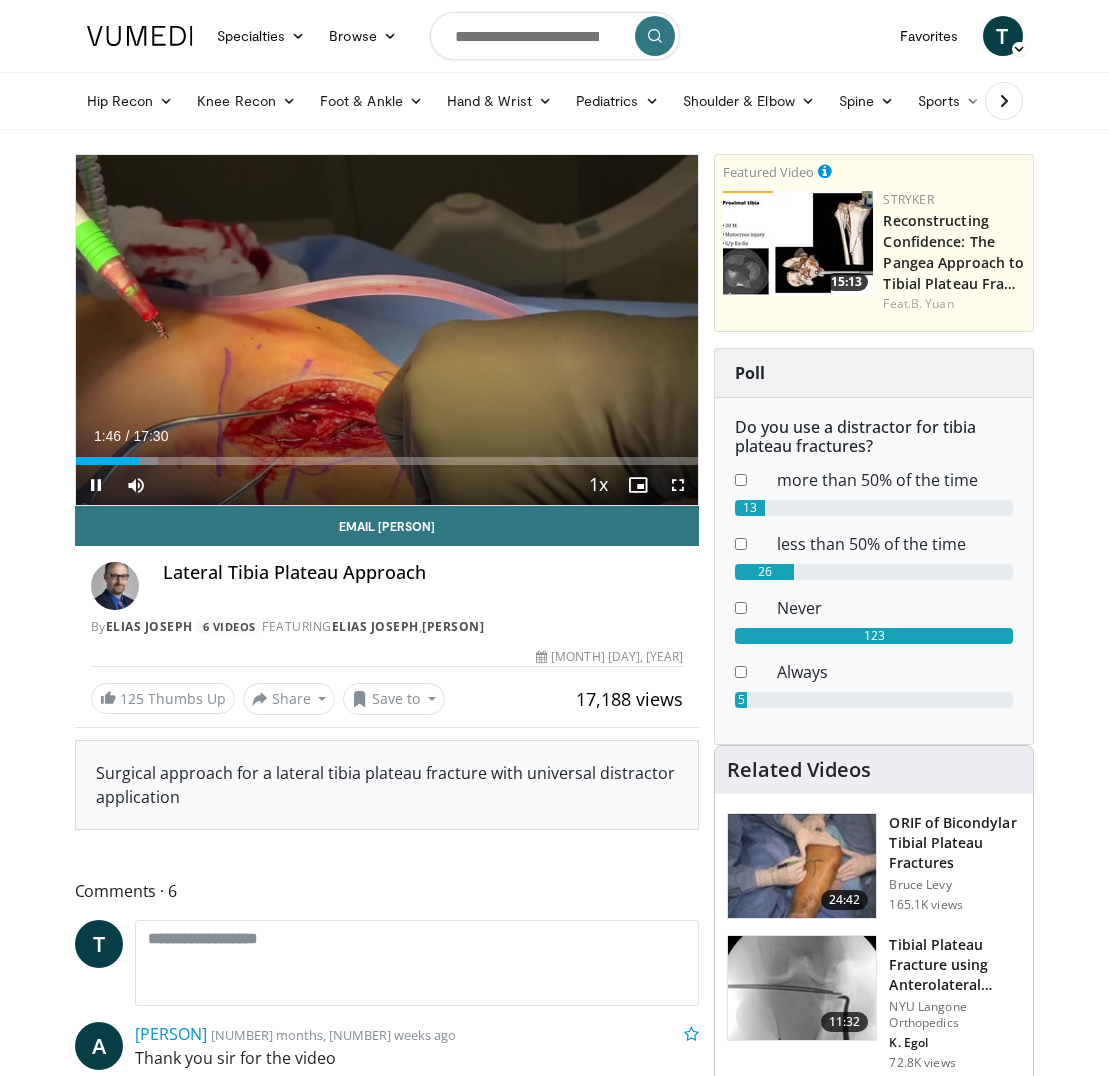 click at bounding box center [678, 485] 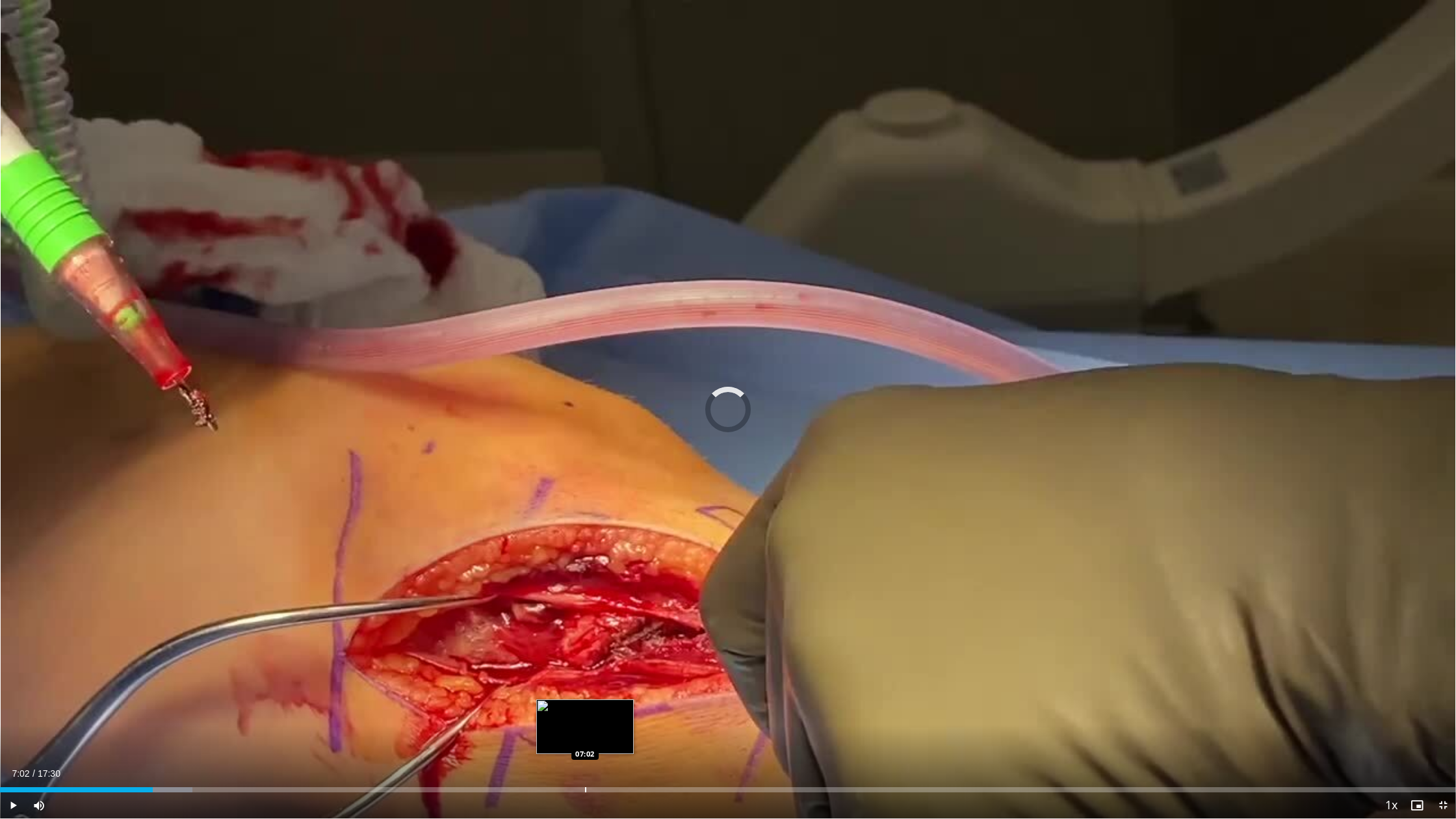 click at bounding box center (586, 790) 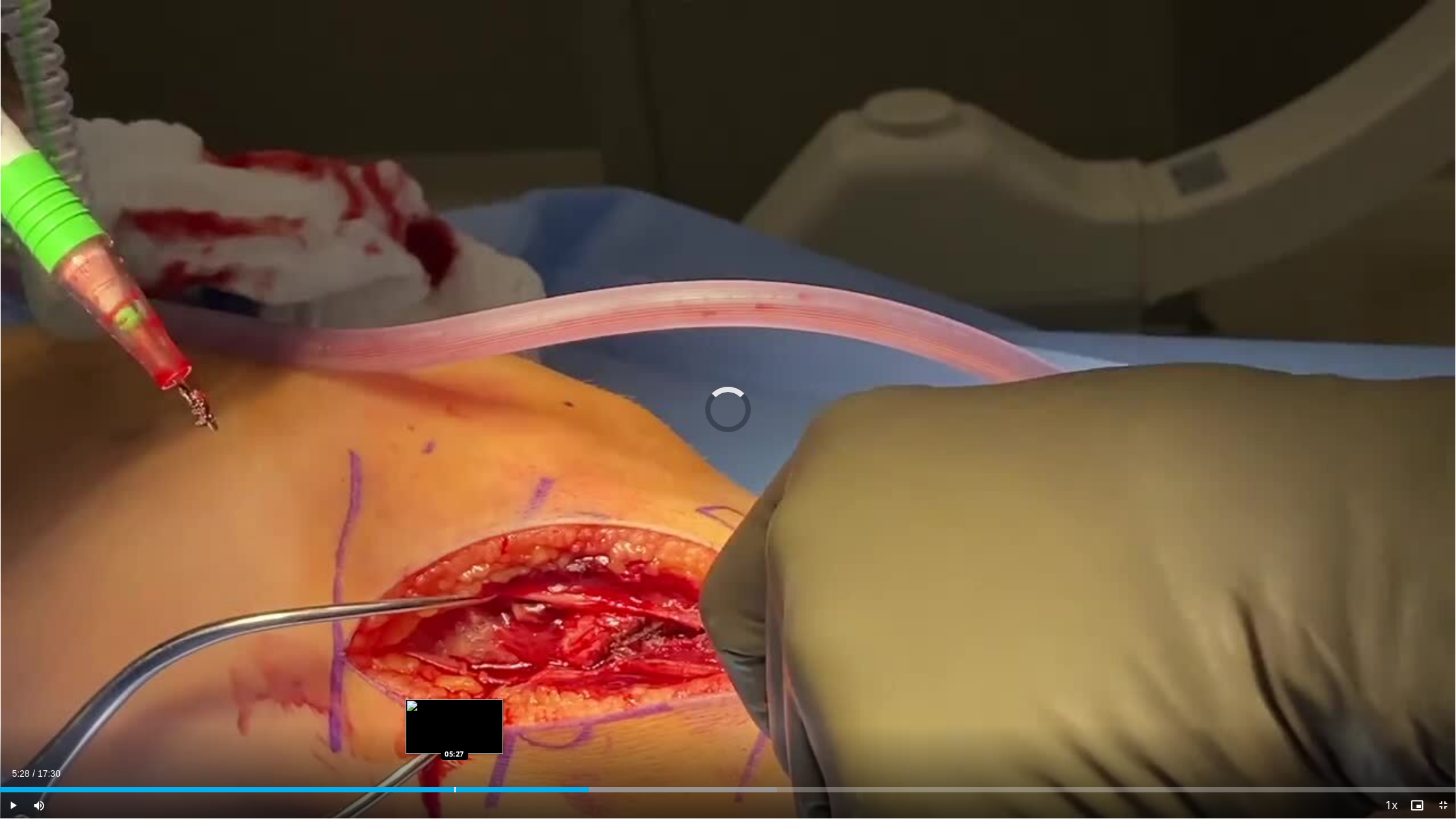 click at bounding box center [455, 790] 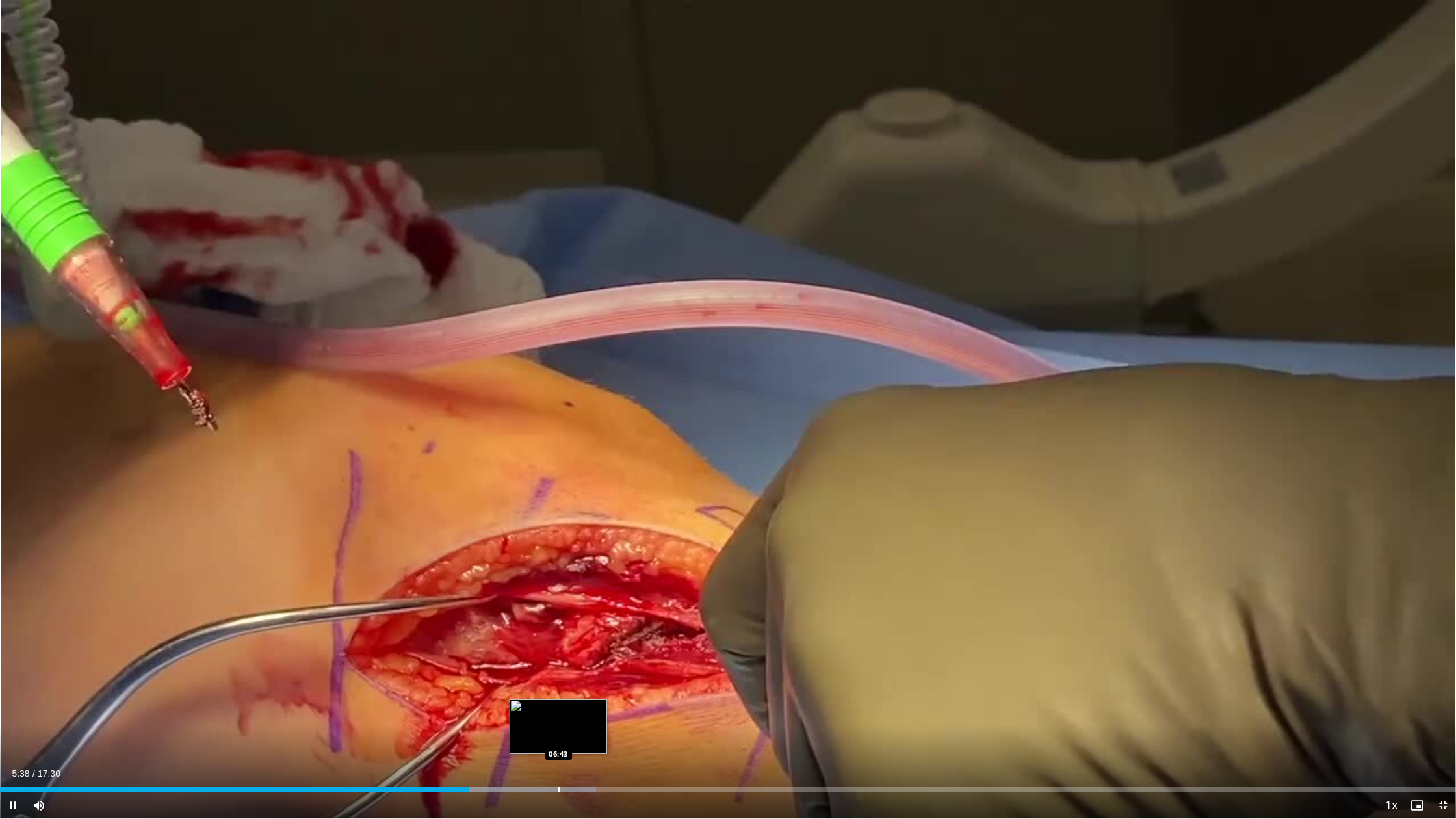 click at bounding box center (559, 790) 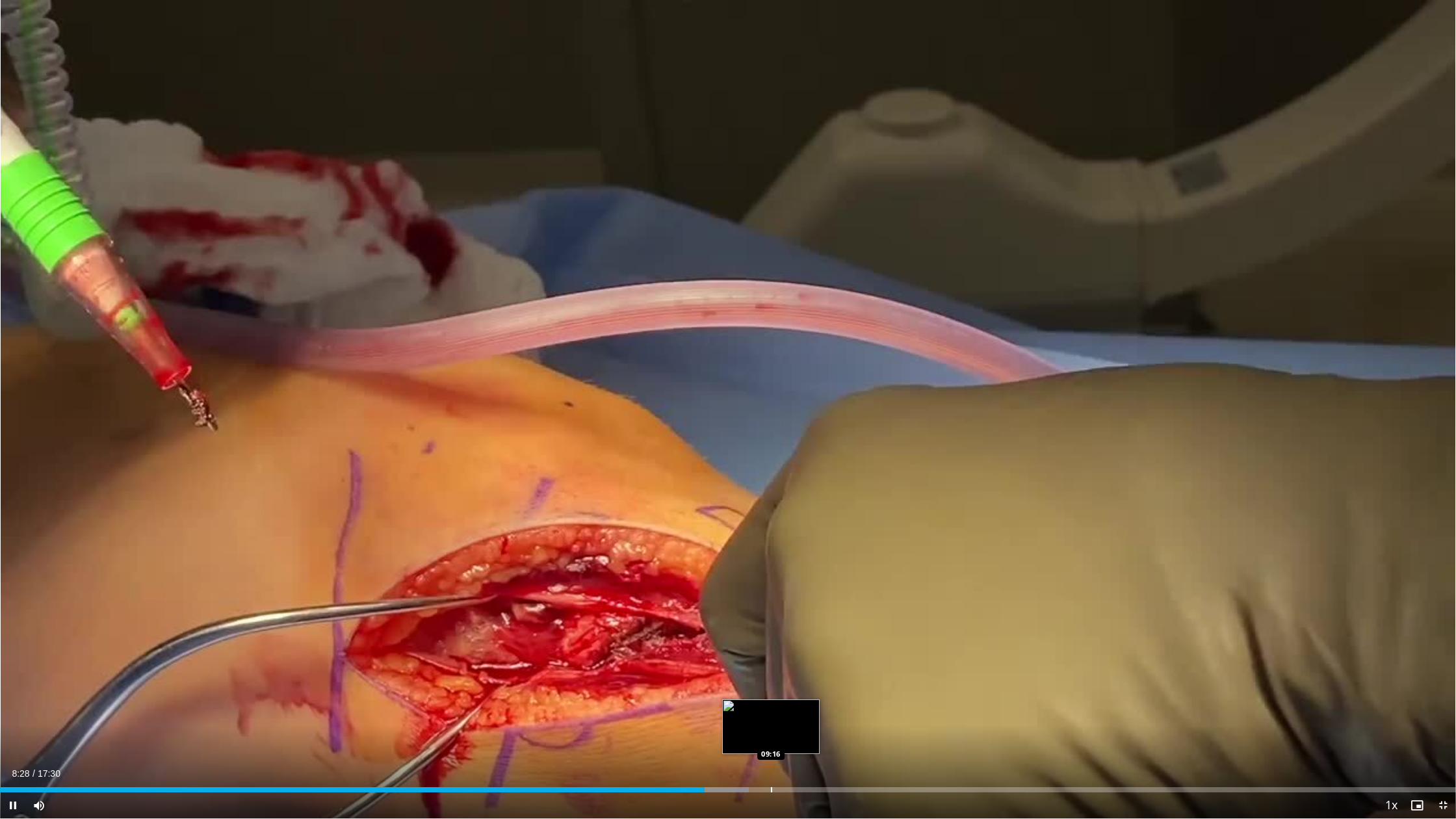 click at bounding box center [772, 790] 